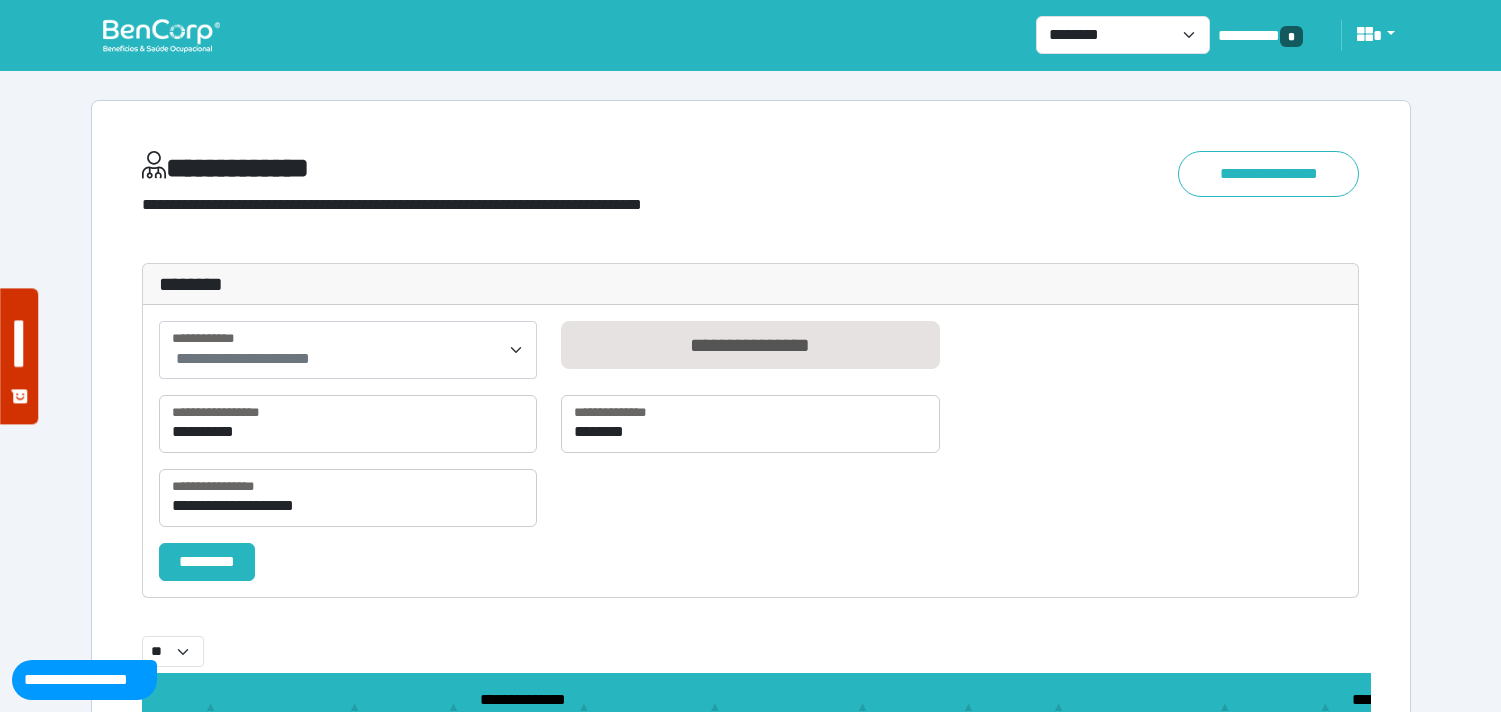 scroll, scrollTop: 242, scrollLeft: 0, axis: vertical 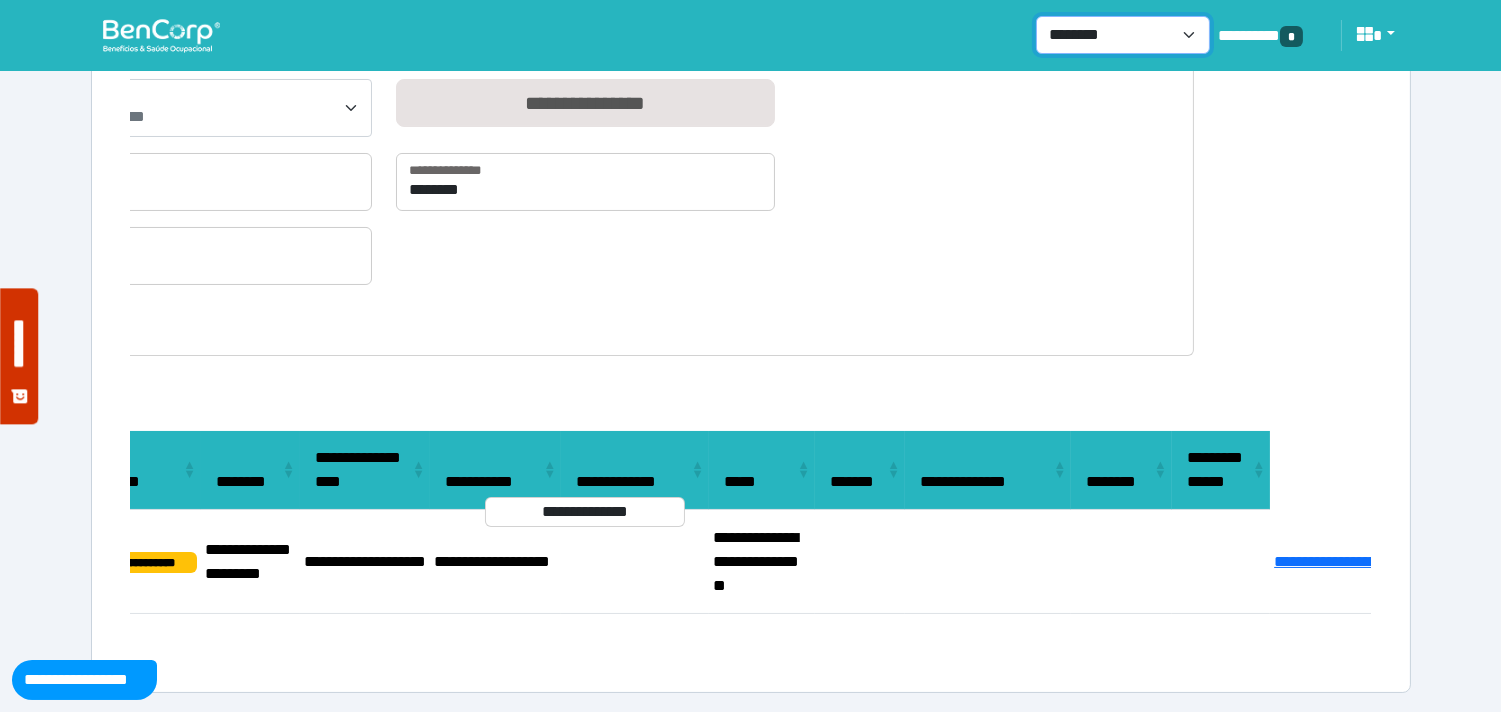 drag, startPoint x: 1141, startPoint y: 25, endPoint x: 1136, endPoint y: 35, distance: 11.18034 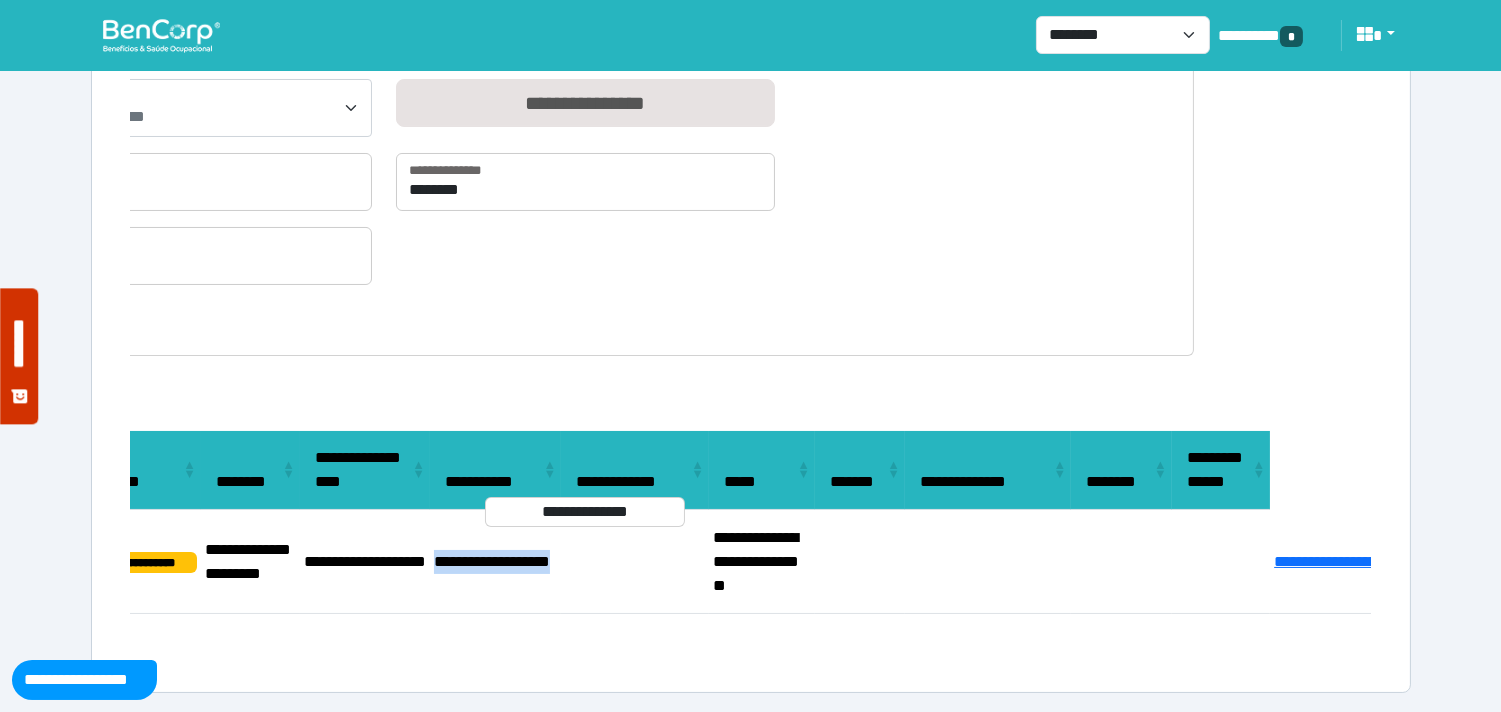drag, startPoint x: 505, startPoint y: 567, endPoint x: 400, endPoint y: 463, distance: 147.787 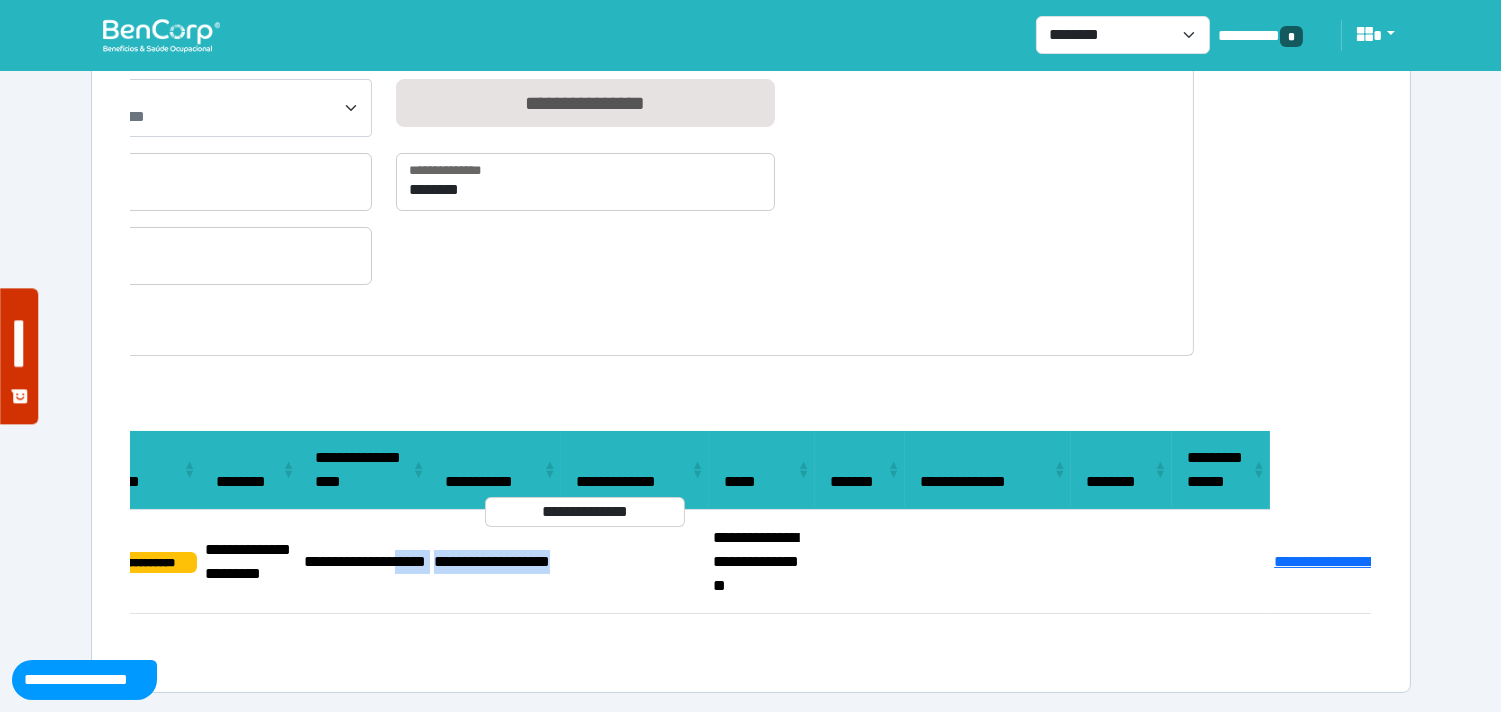 copy on "**********" 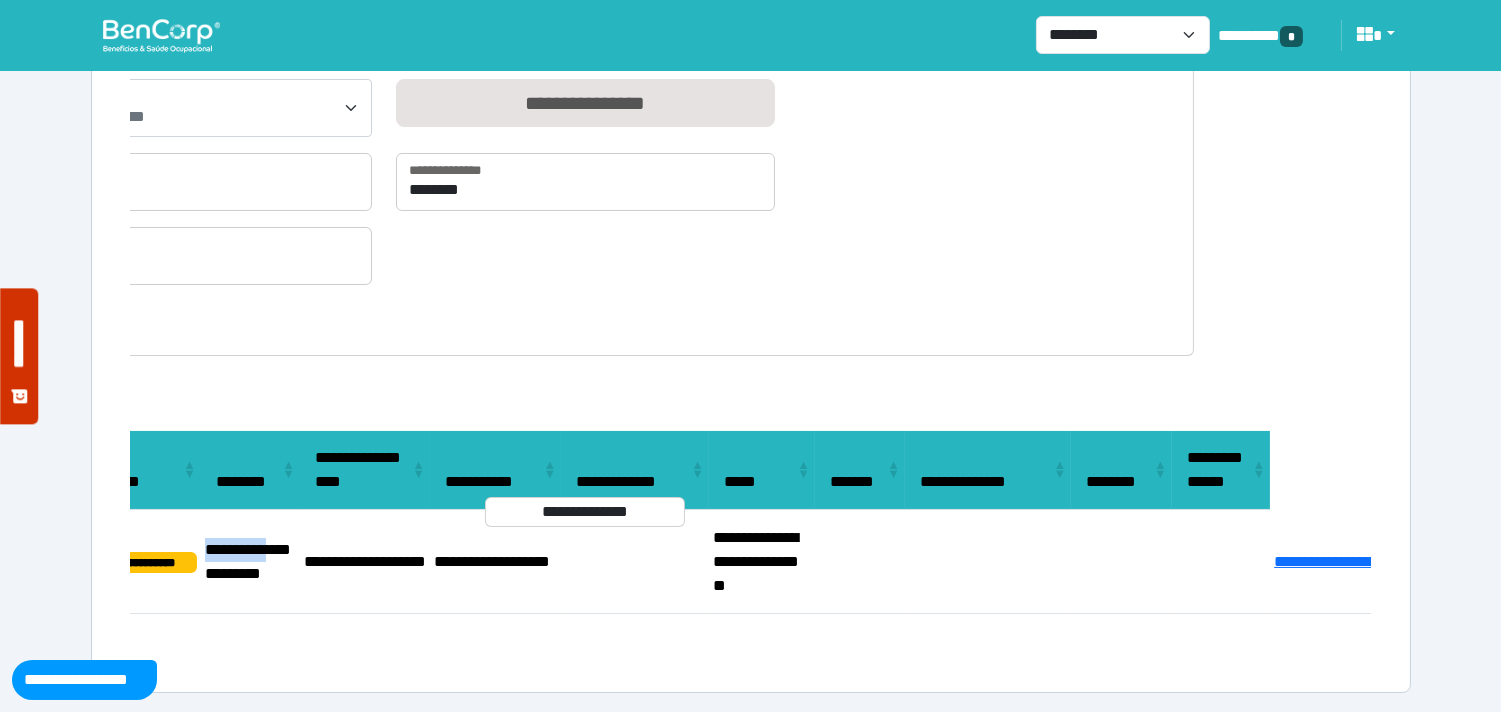 drag, startPoint x: 284, startPoint y: 534, endPoint x: 334, endPoint y: 72, distance: 464.69775 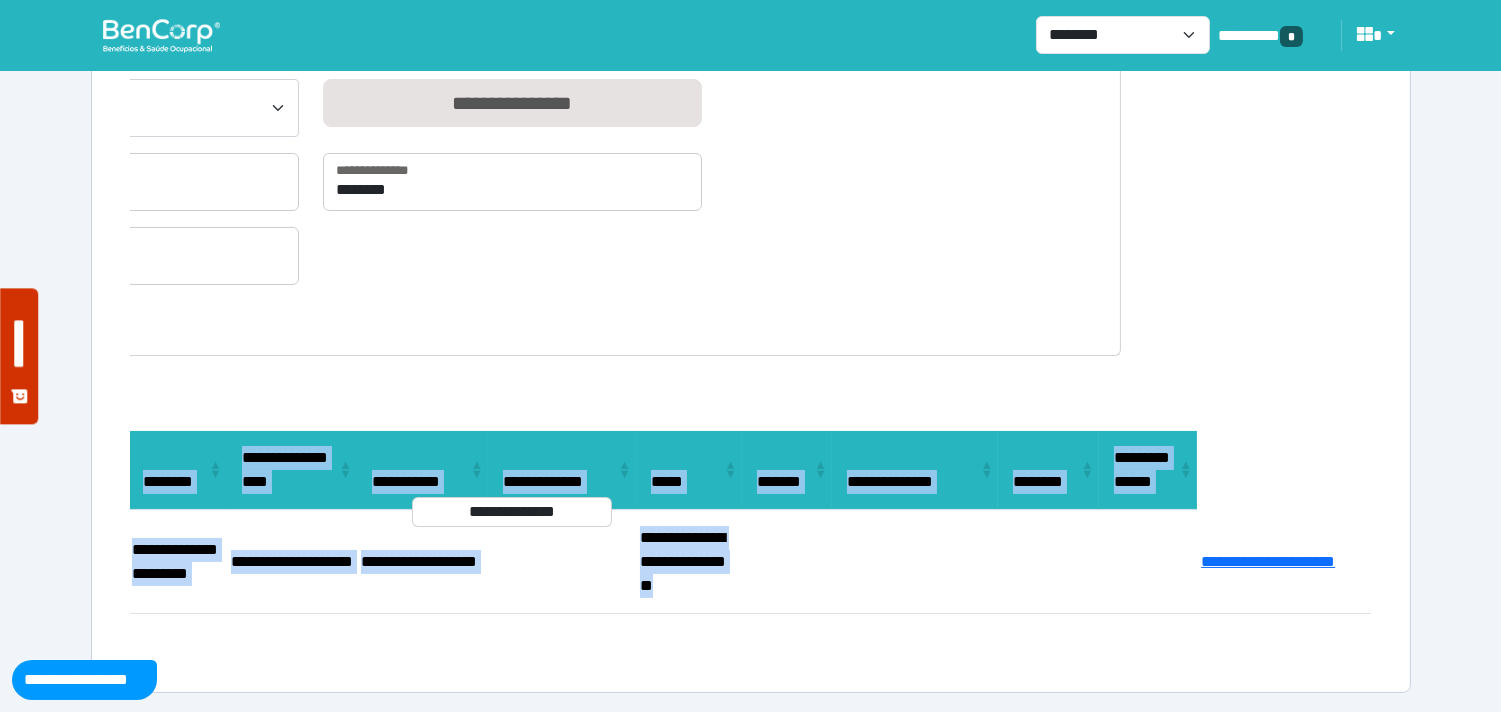 drag, startPoint x: 1171, startPoint y: 554, endPoint x: 1432, endPoint y: 564, distance: 261.1915 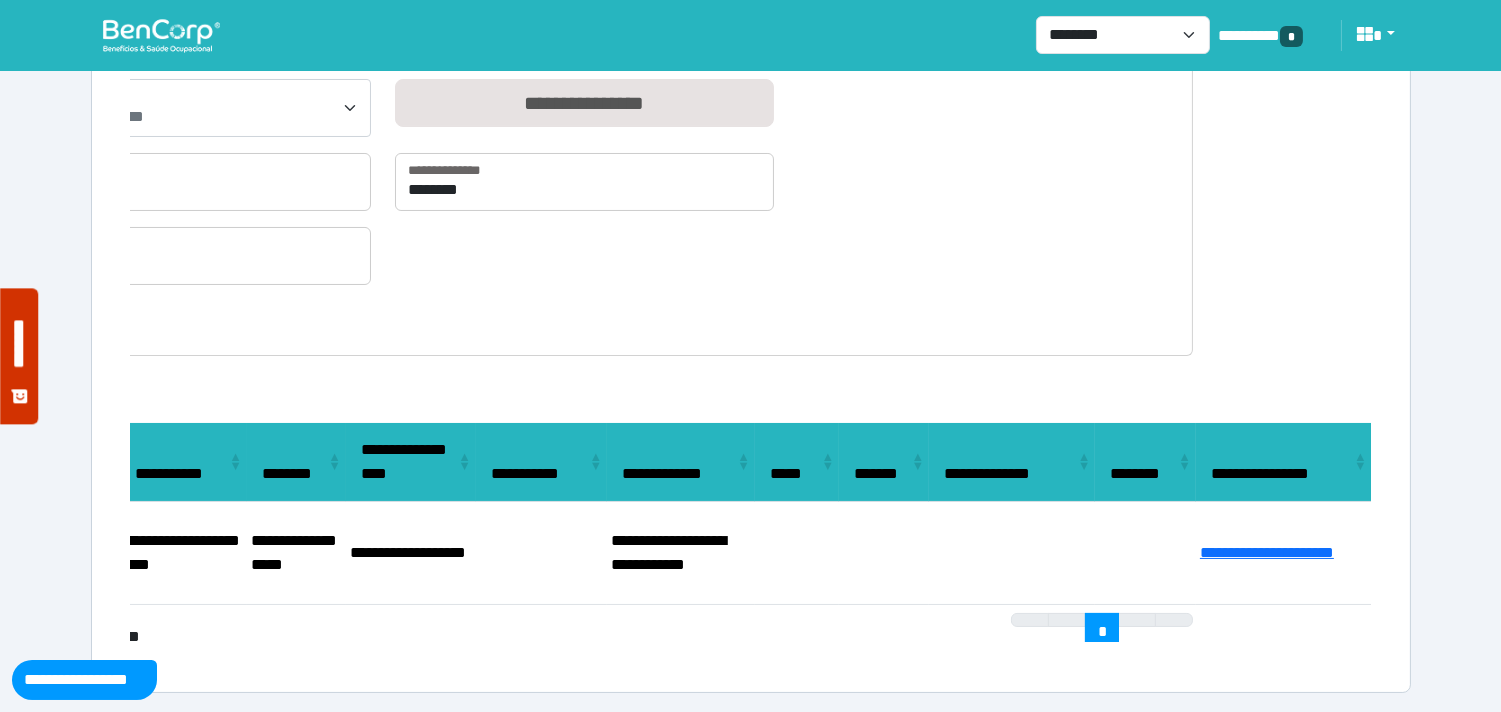 scroll, scrollTop: 0, scrollLeft: 25, axis: horizontal 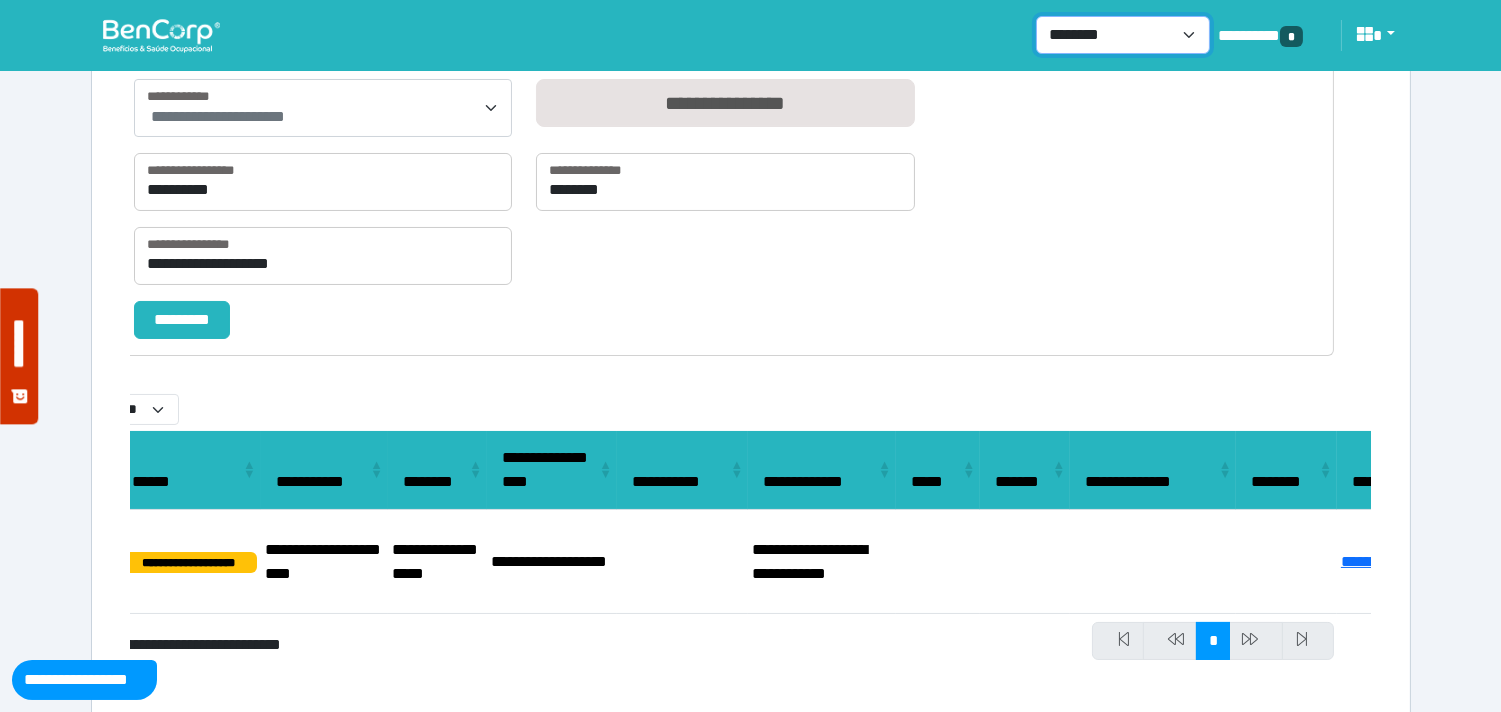 click on "**********" at bounding box center [1123, 35] 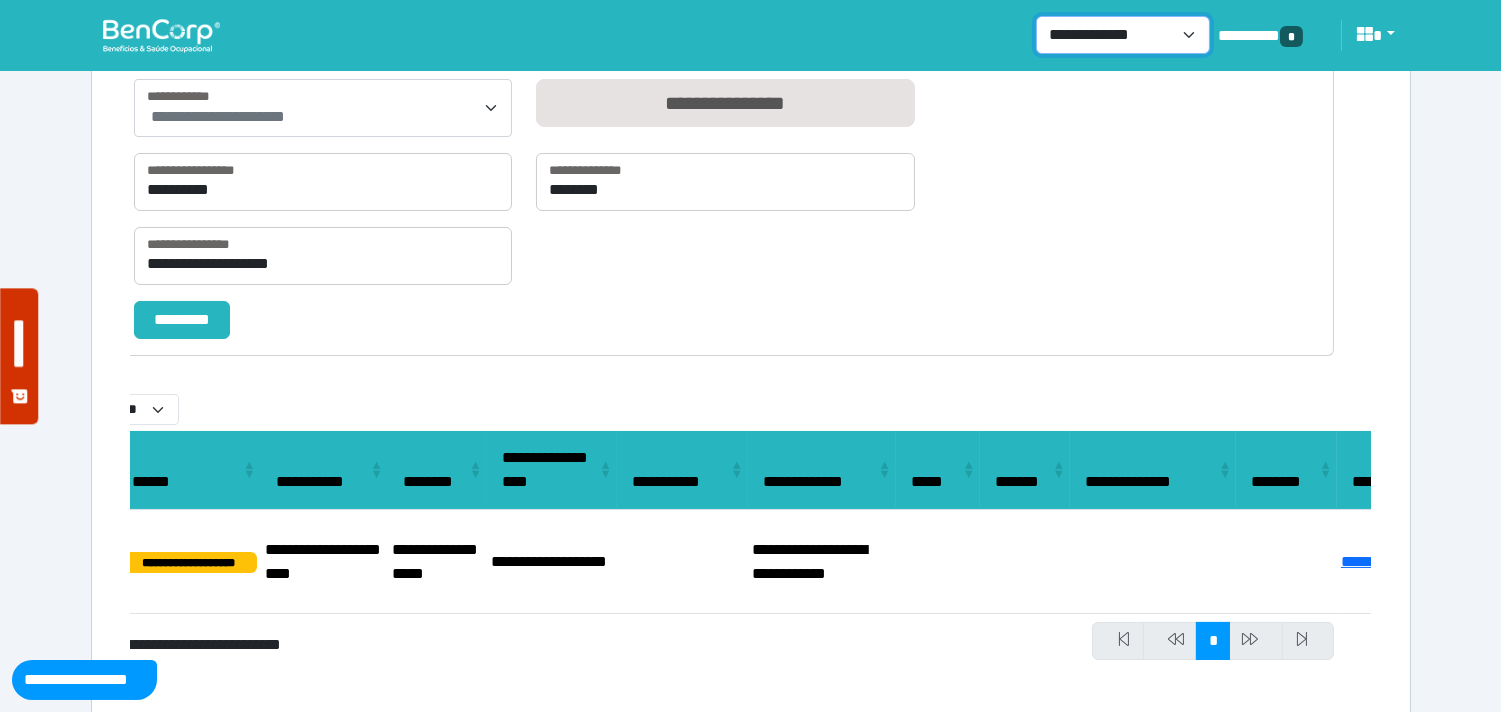 click on "**********" at bounding box center [1123, 35] 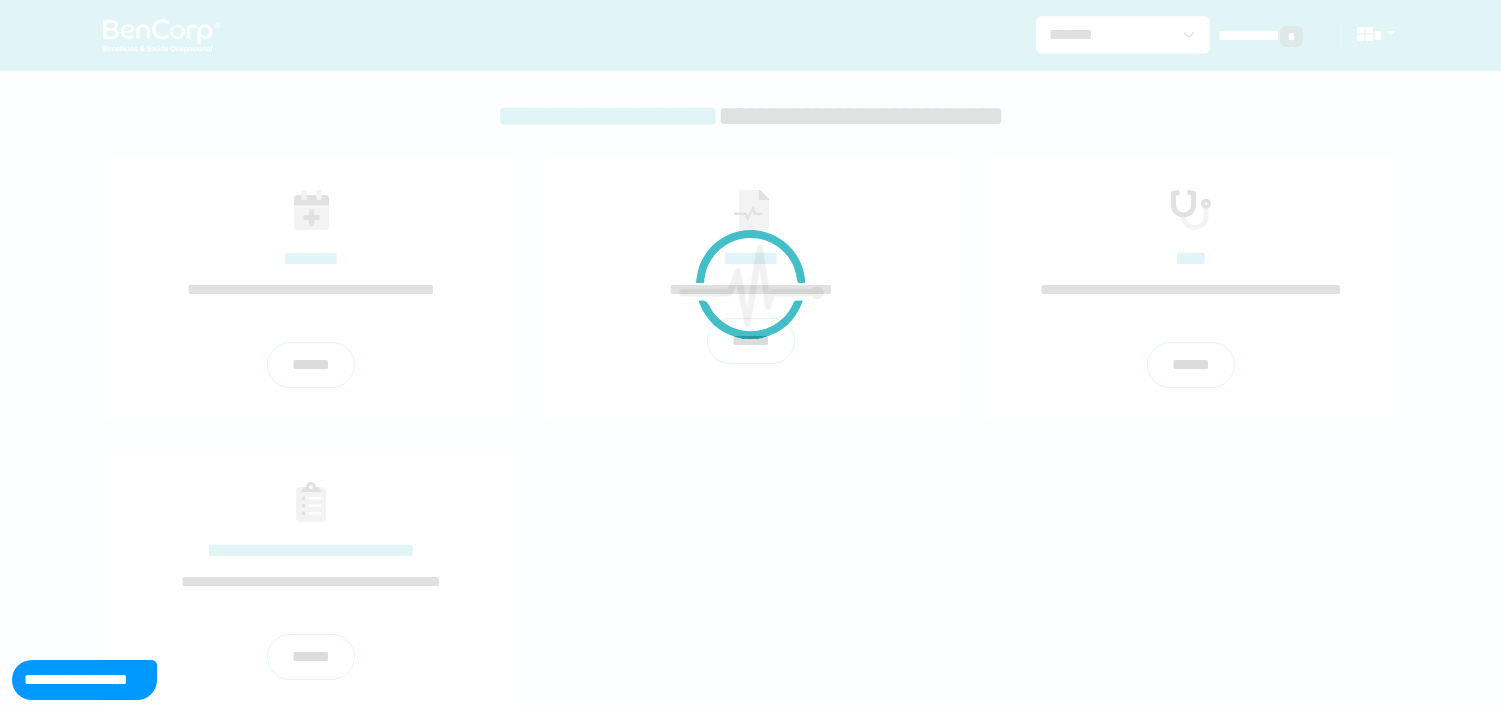 scroll, scrollTop: 0, scrollLeft: 0, axis: both 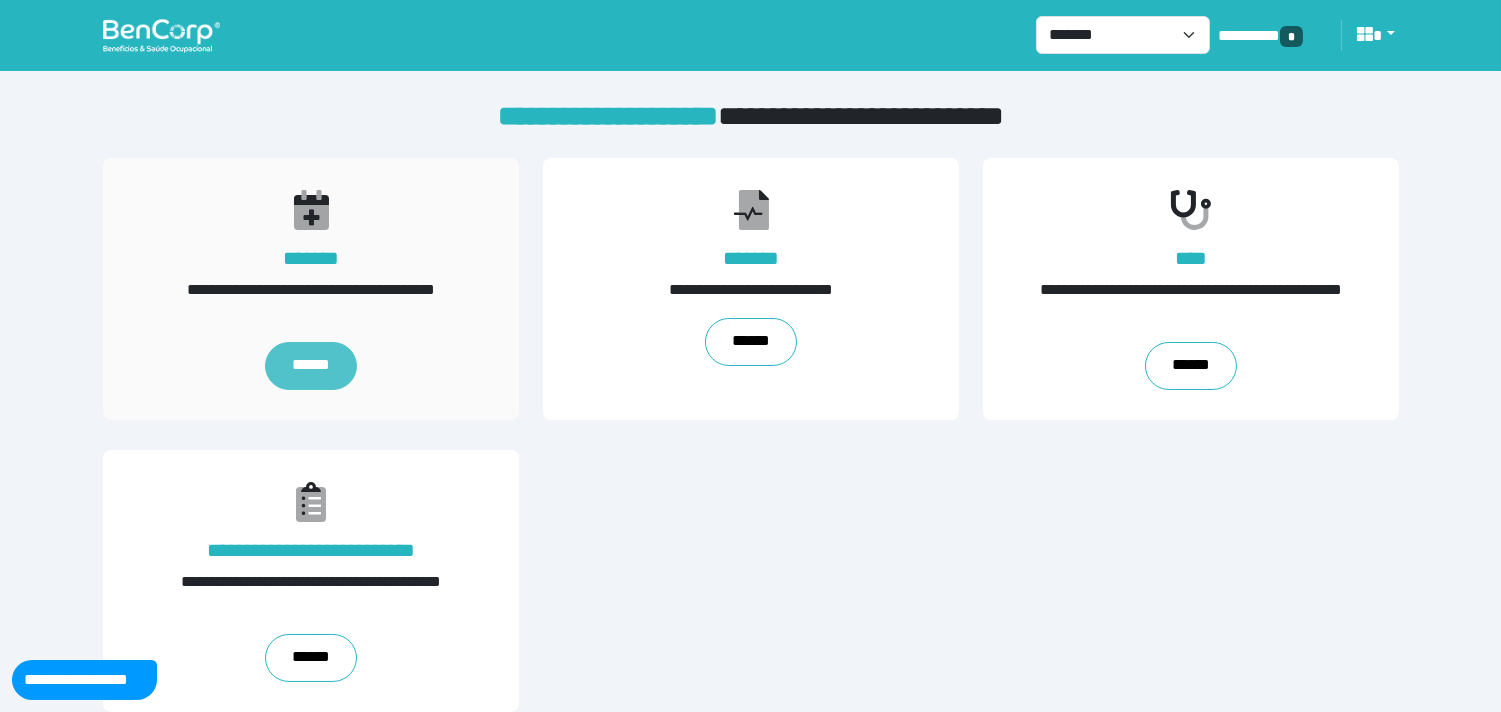 click on "******" at bounding box center [310, 366] 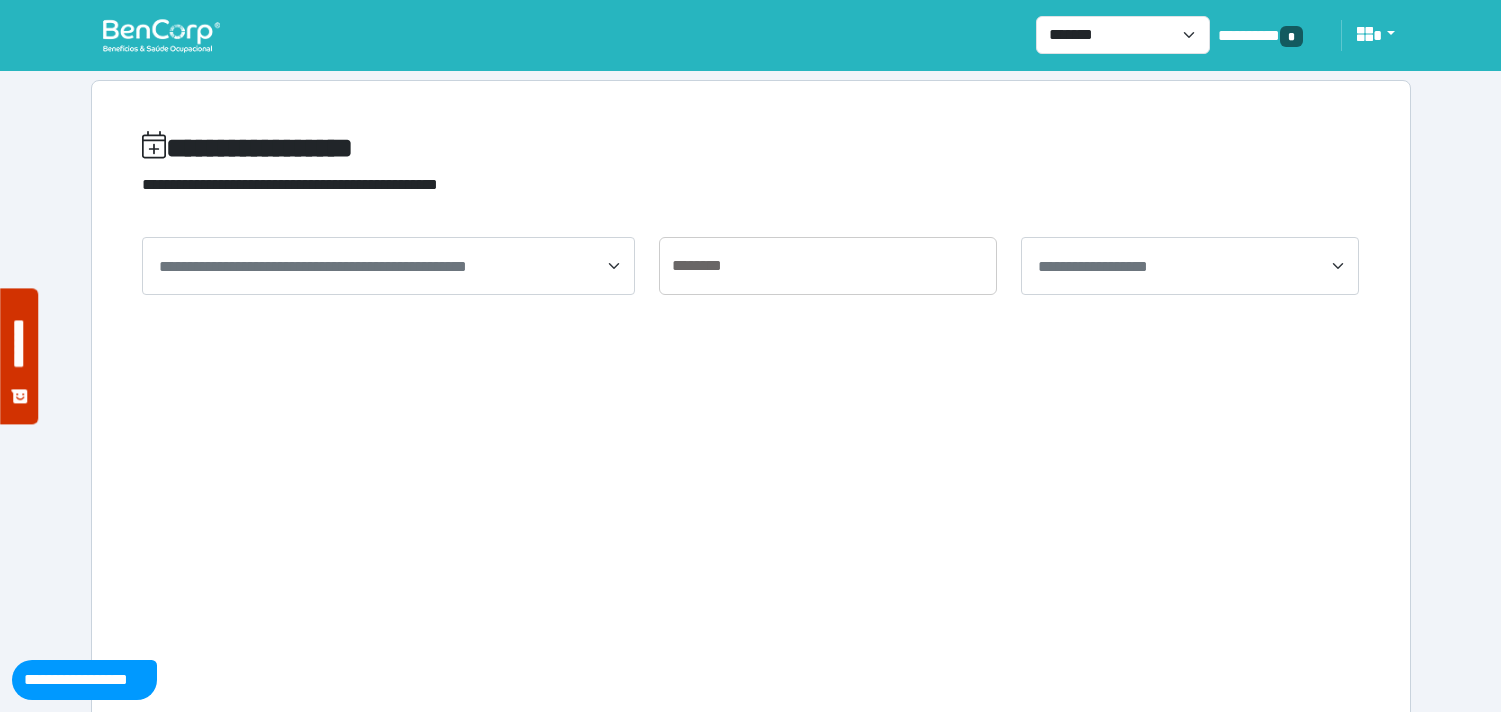 scroll, scrollTop: 0, scrollLeft: 0, axis: both 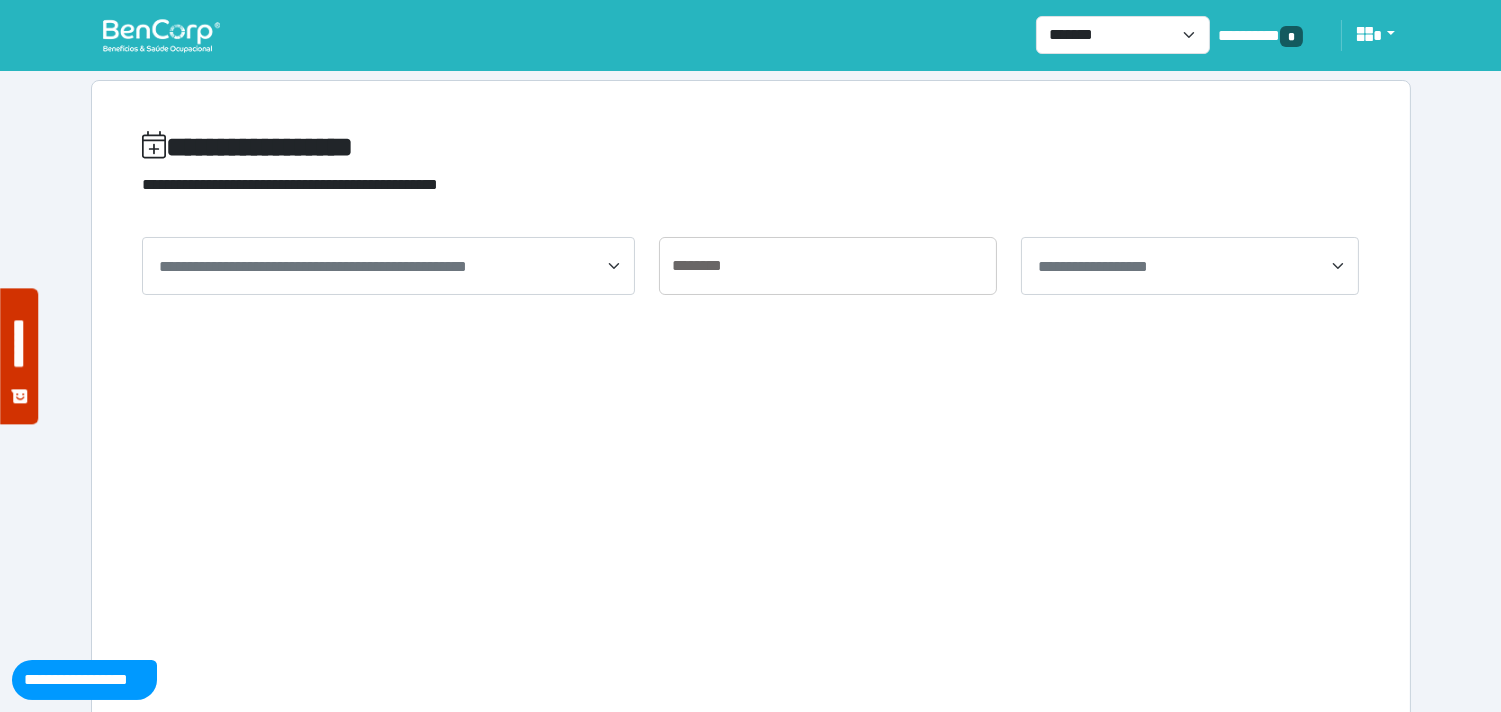 click on "**********" at bounding box center [313, 266] 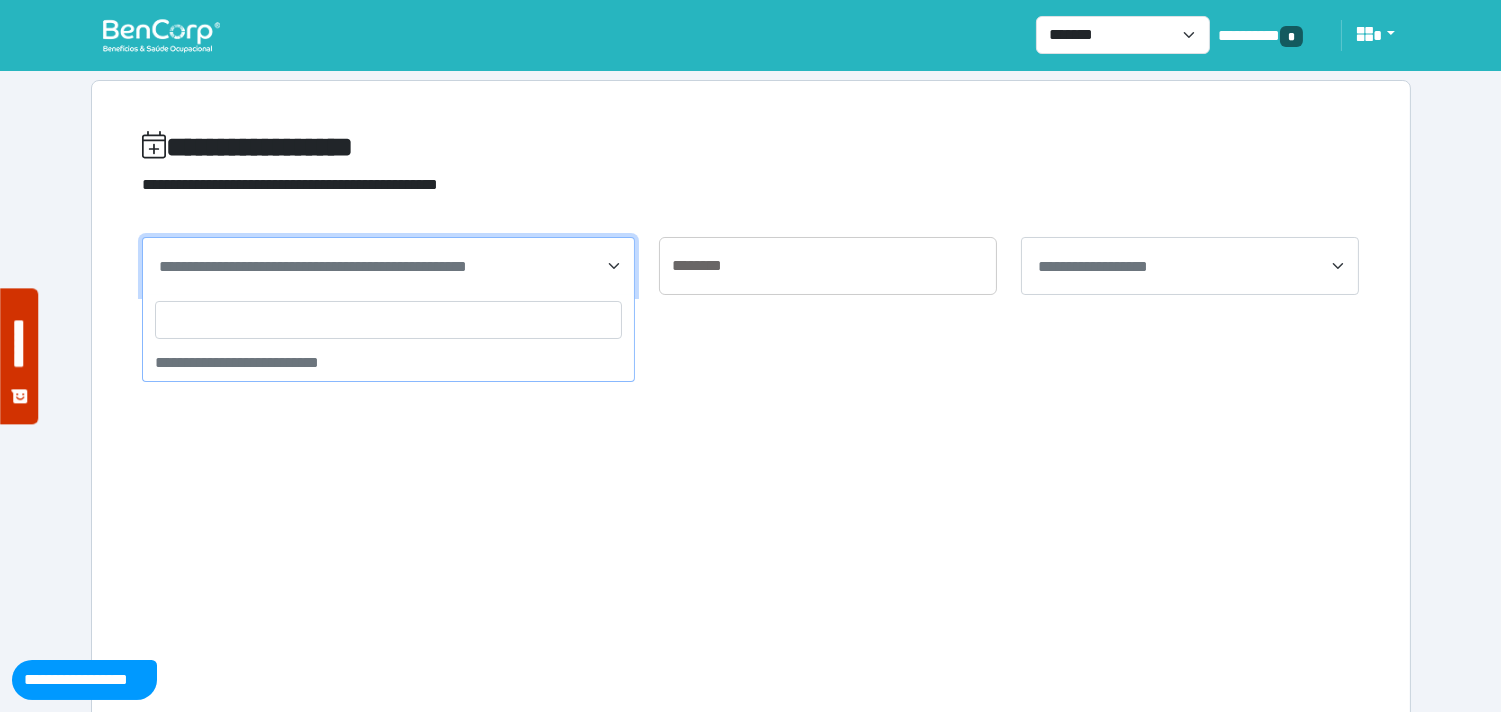 click at bounding box center (388, 320) 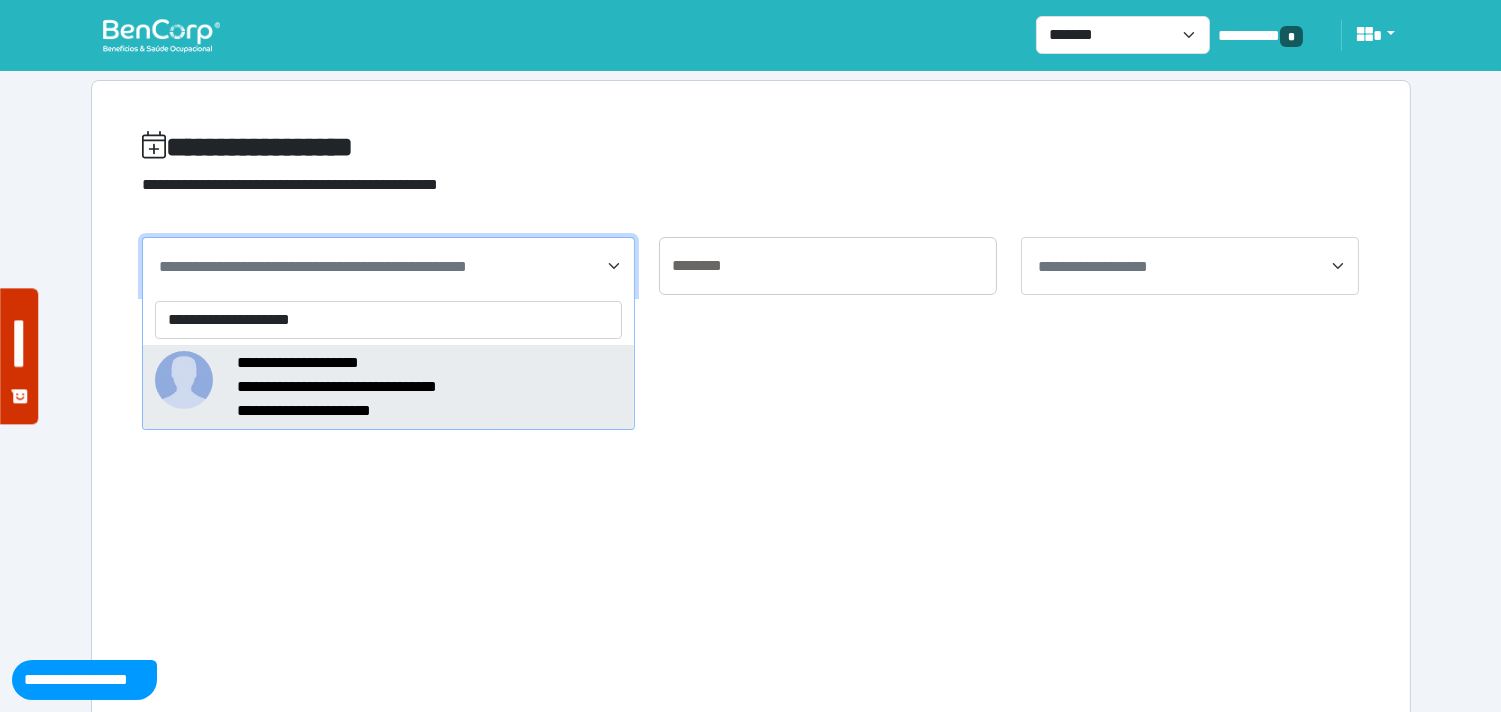 type on "**********" 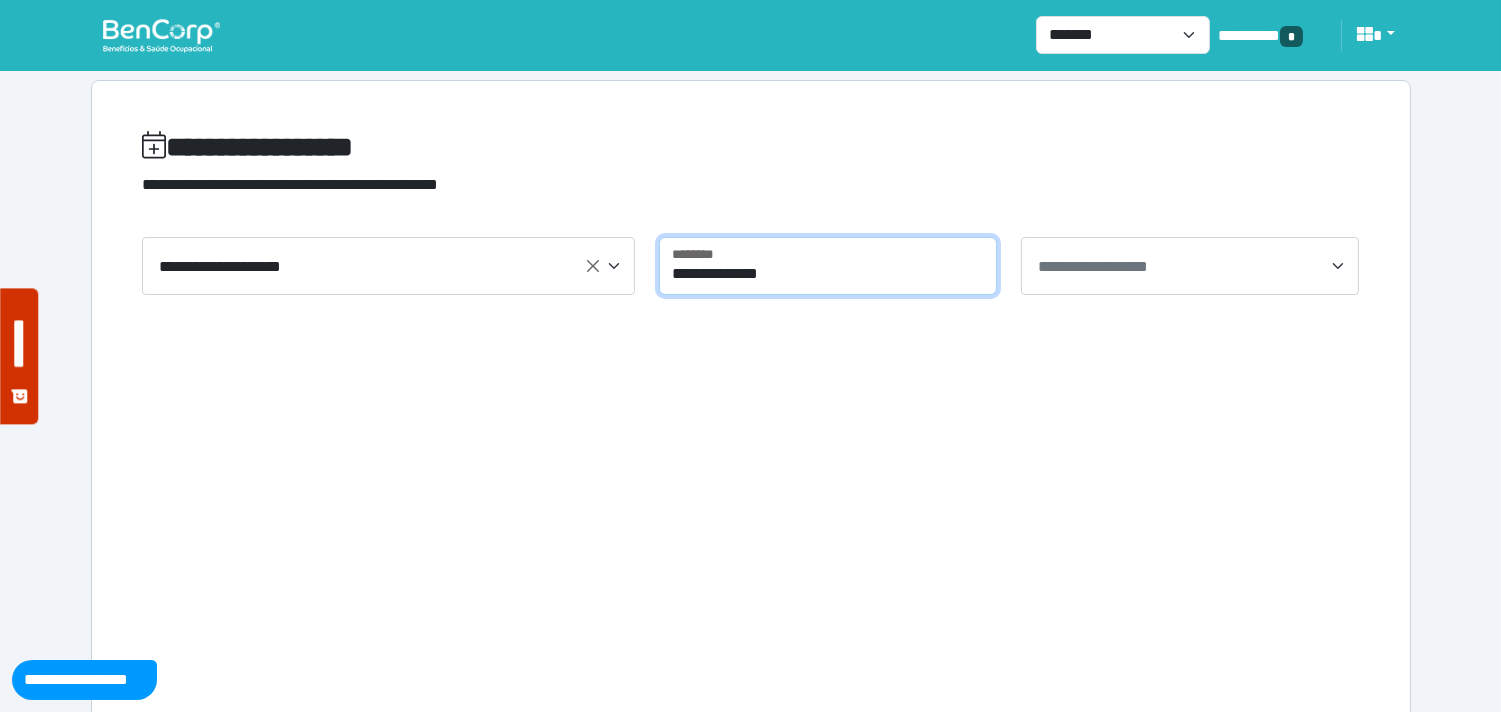 click on "**********" at bounding box center [828, 266] 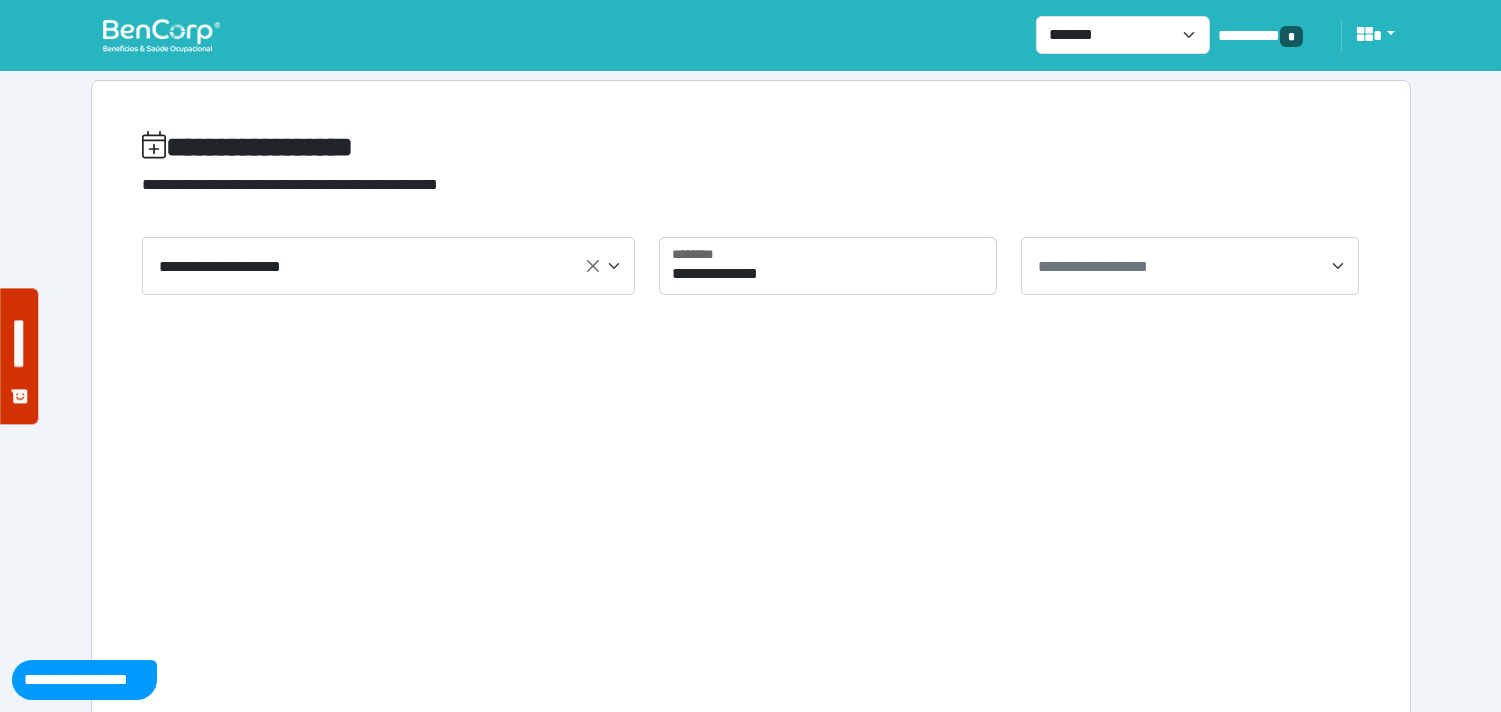 click on "**********" at bounding box center (1093, 266) 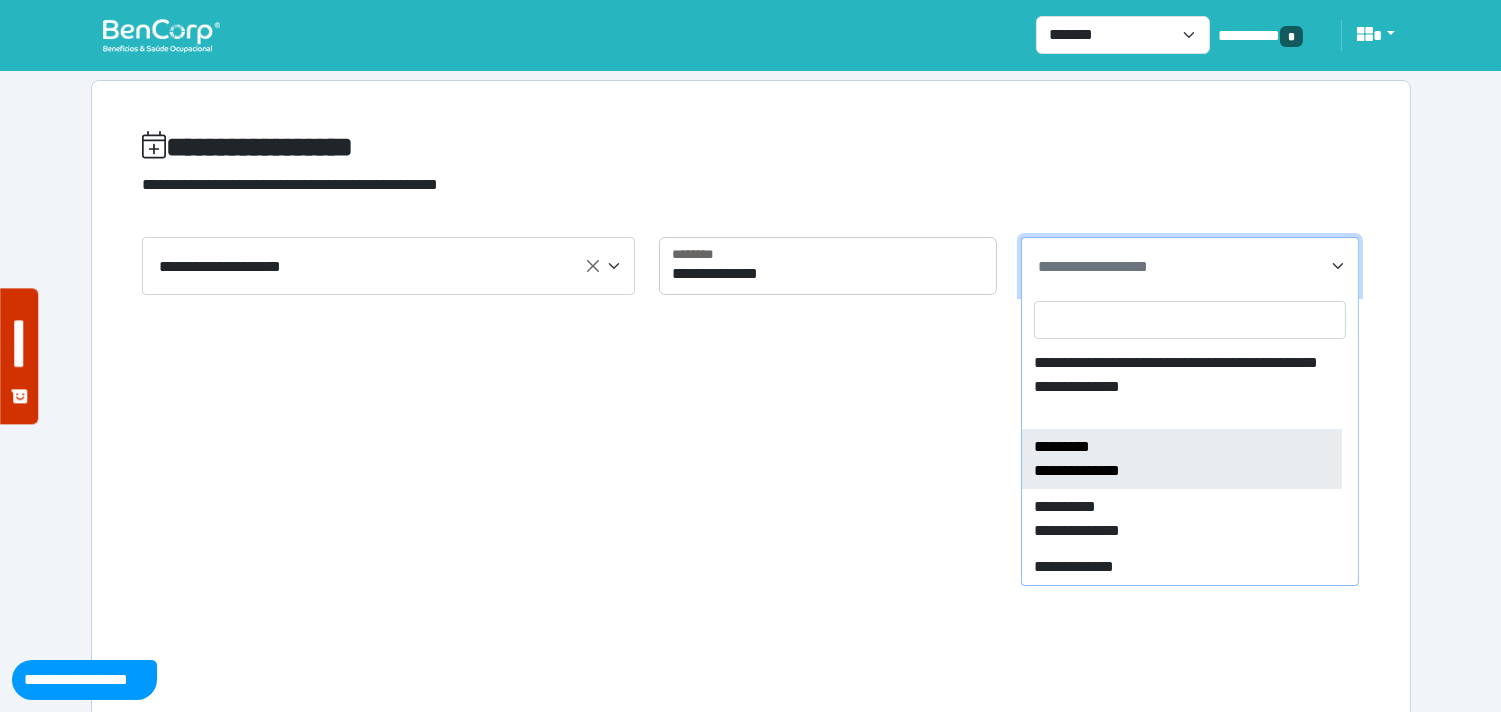 scroll, scrollTop: 975, scrollLeft: 0, axis: vertical 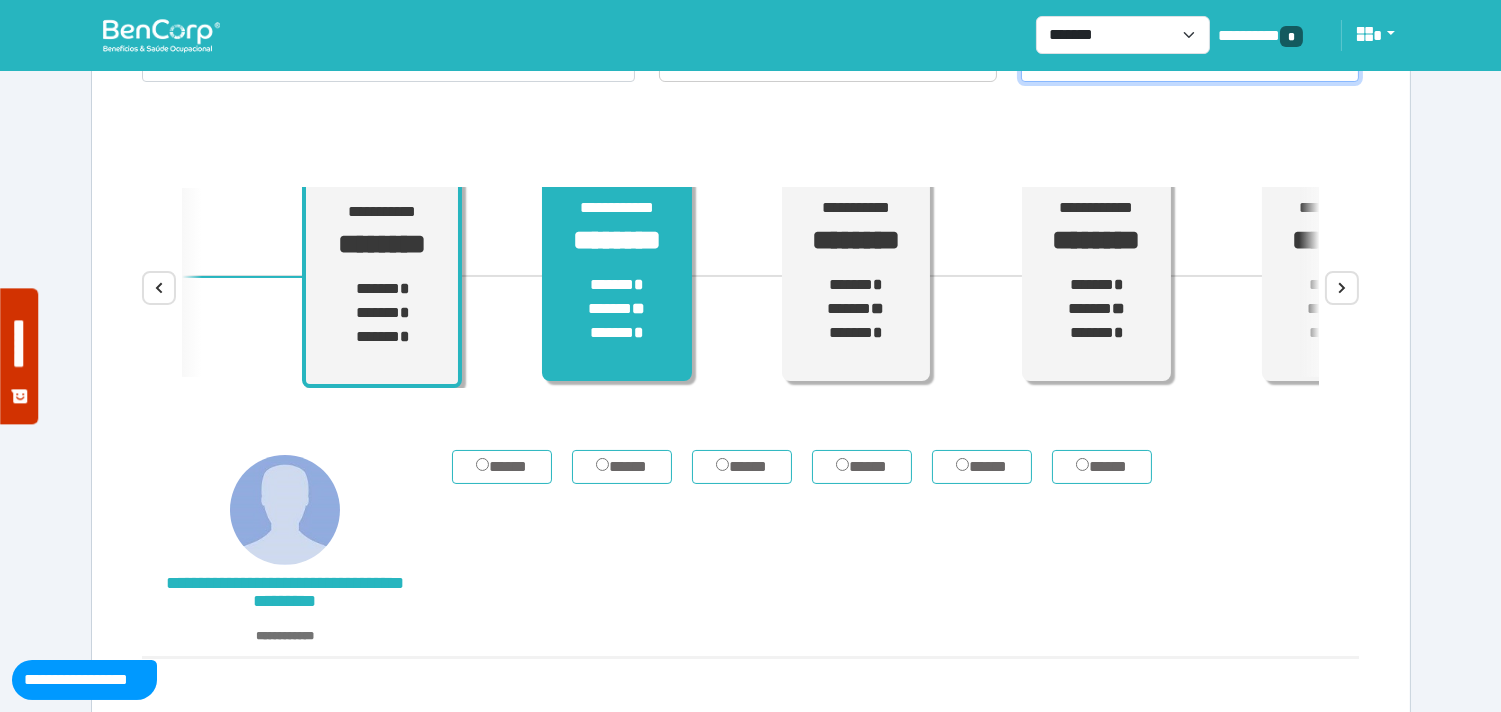 click on "****** * ****** ** ****** *" at bounding box center (382, 313) 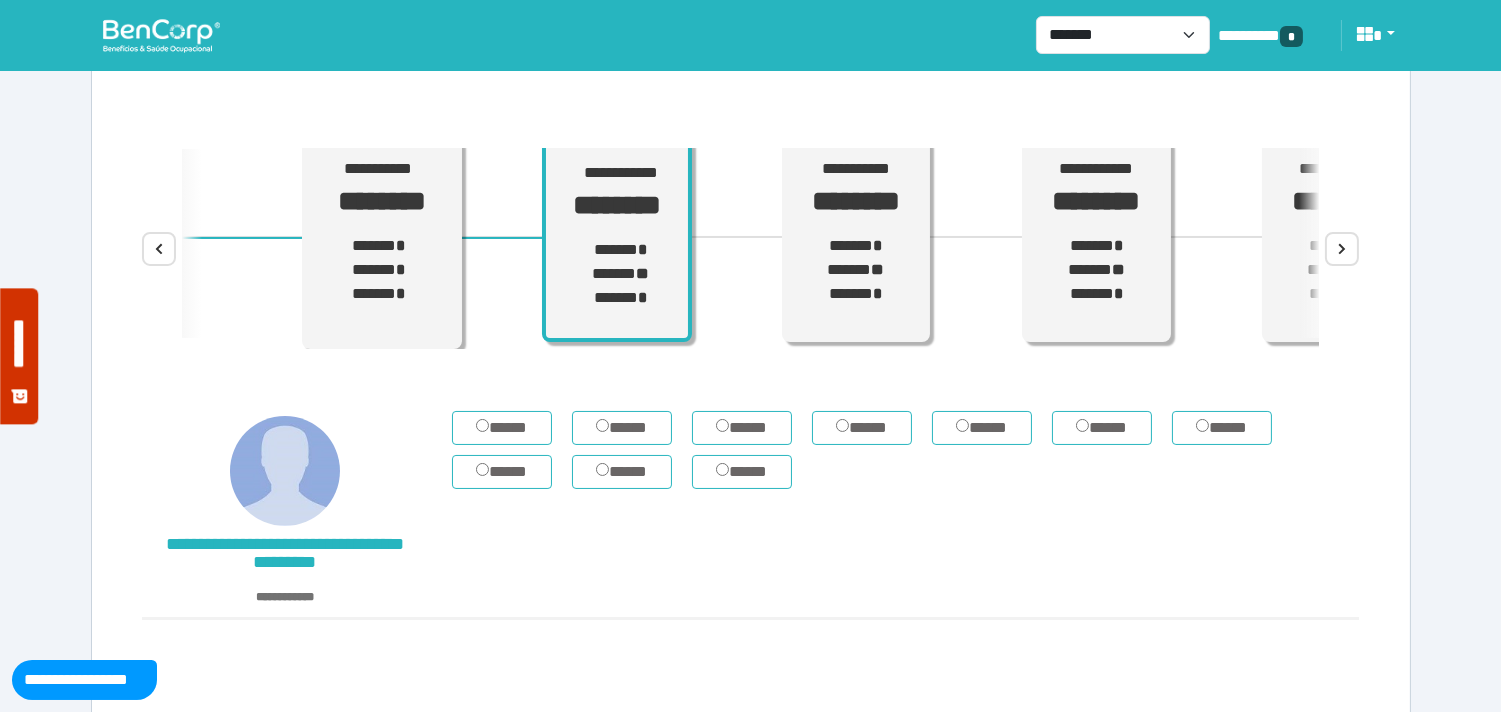 scroll, scrollTop: 213, scrollLeft: 0, axis: vertical 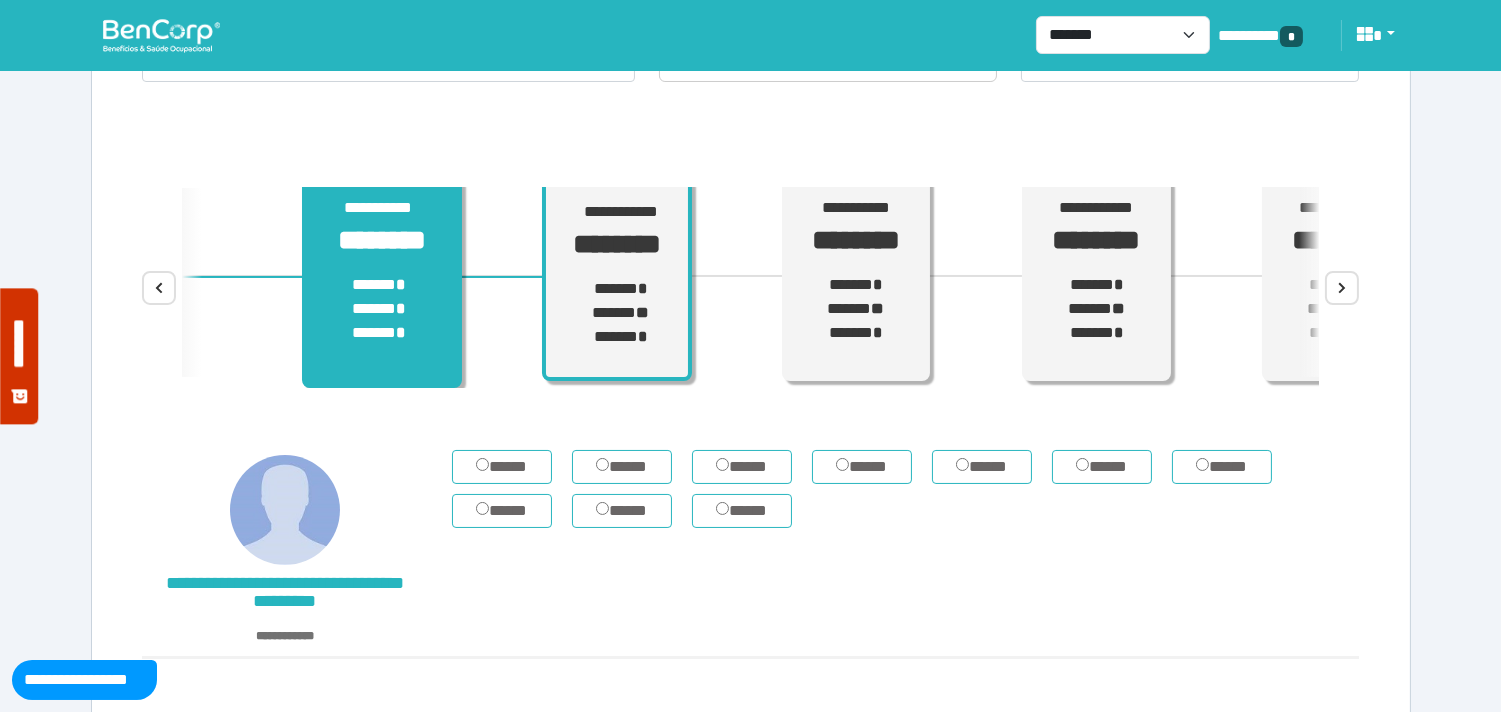 click on "**********" at bounding box center [382, 282] 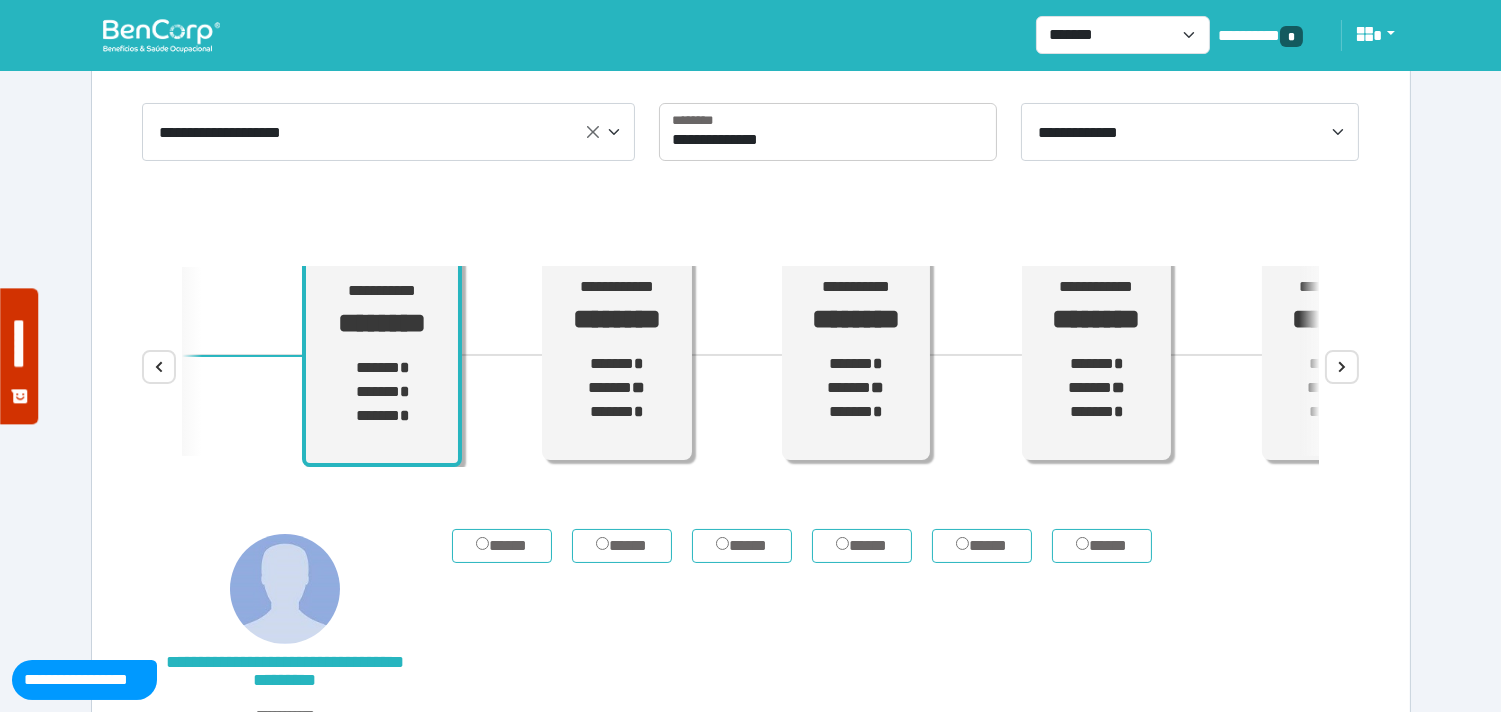 scroll, scrollTop: 0, scrollLeft: 0, axis: both 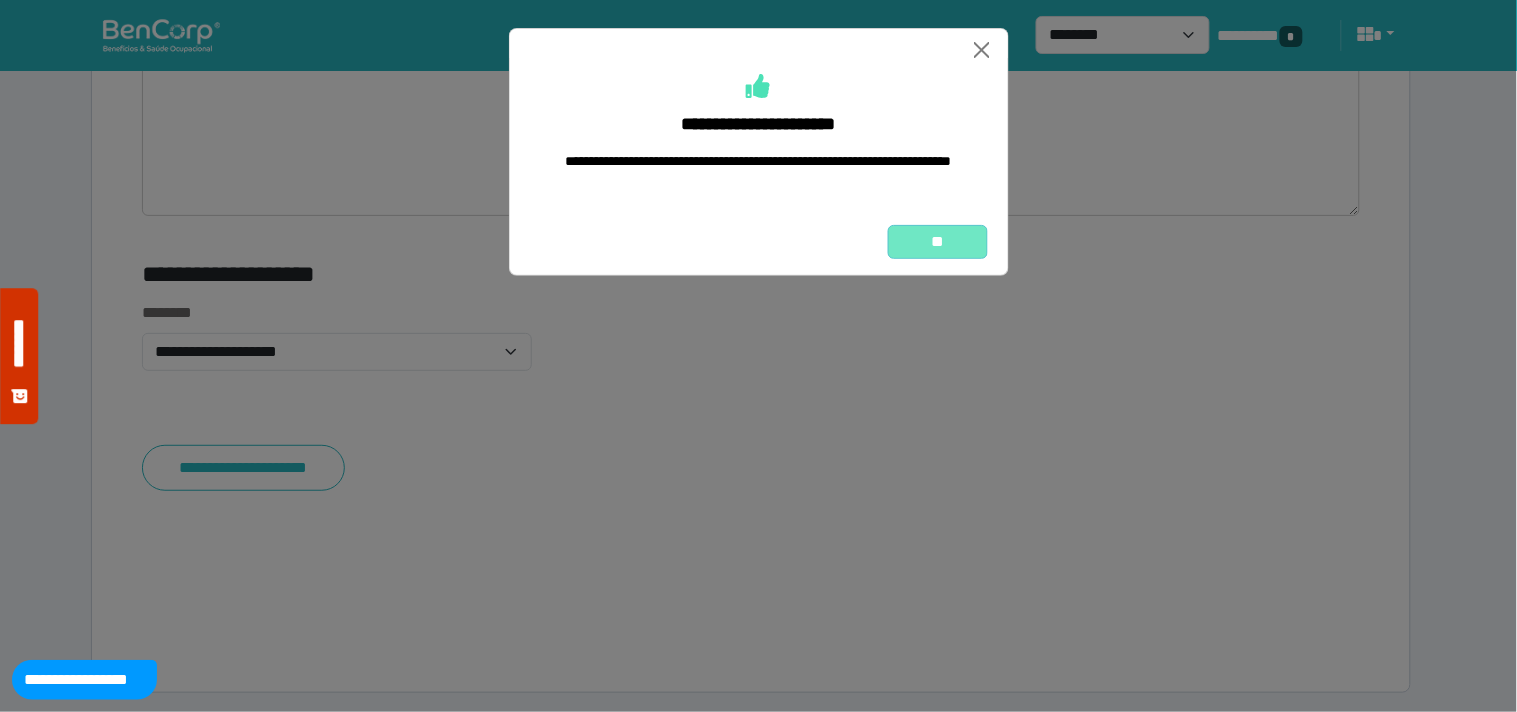 drag, startPoint x: 948, startPoint y: 256, endPoint x: 808, endPoint y: 442, distance: 232.80034 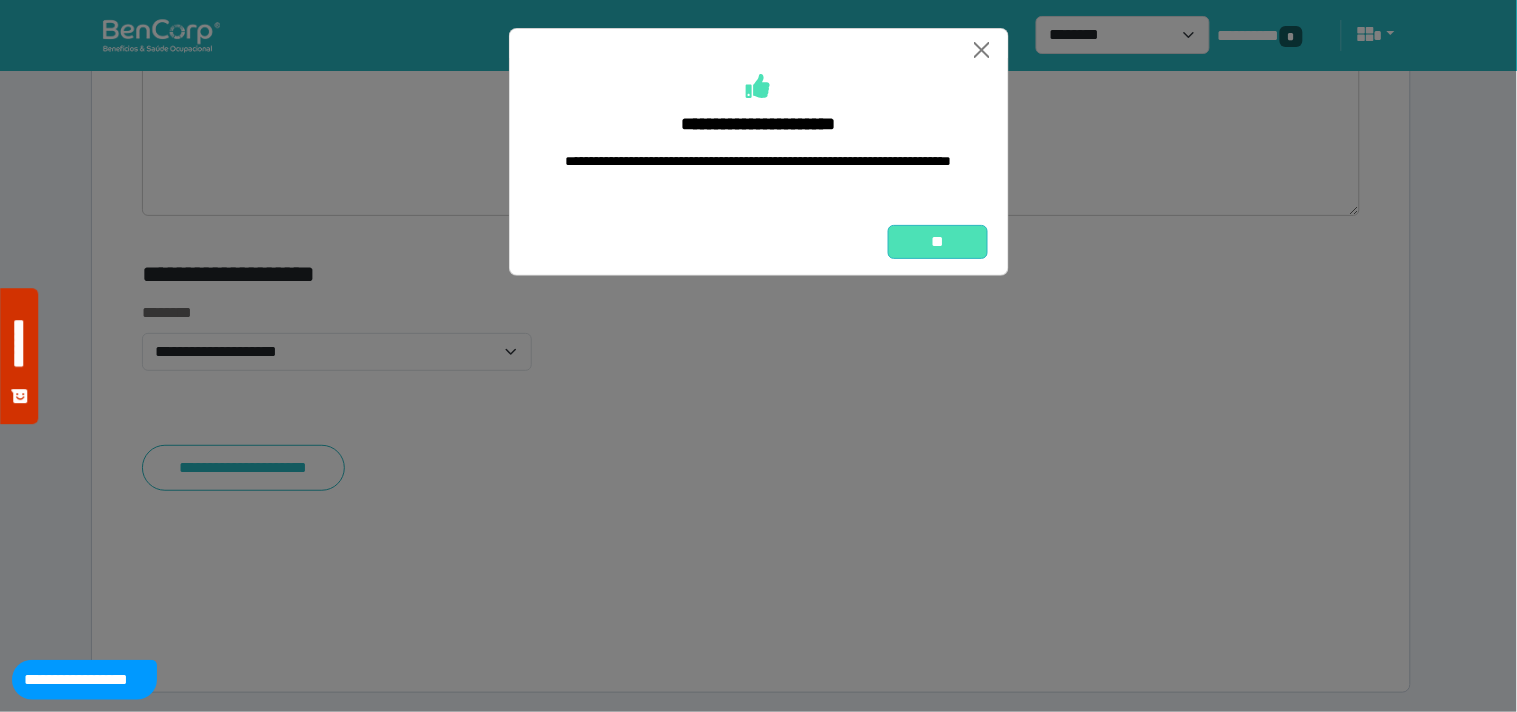 click on "**" at bounding box center (938, 242) 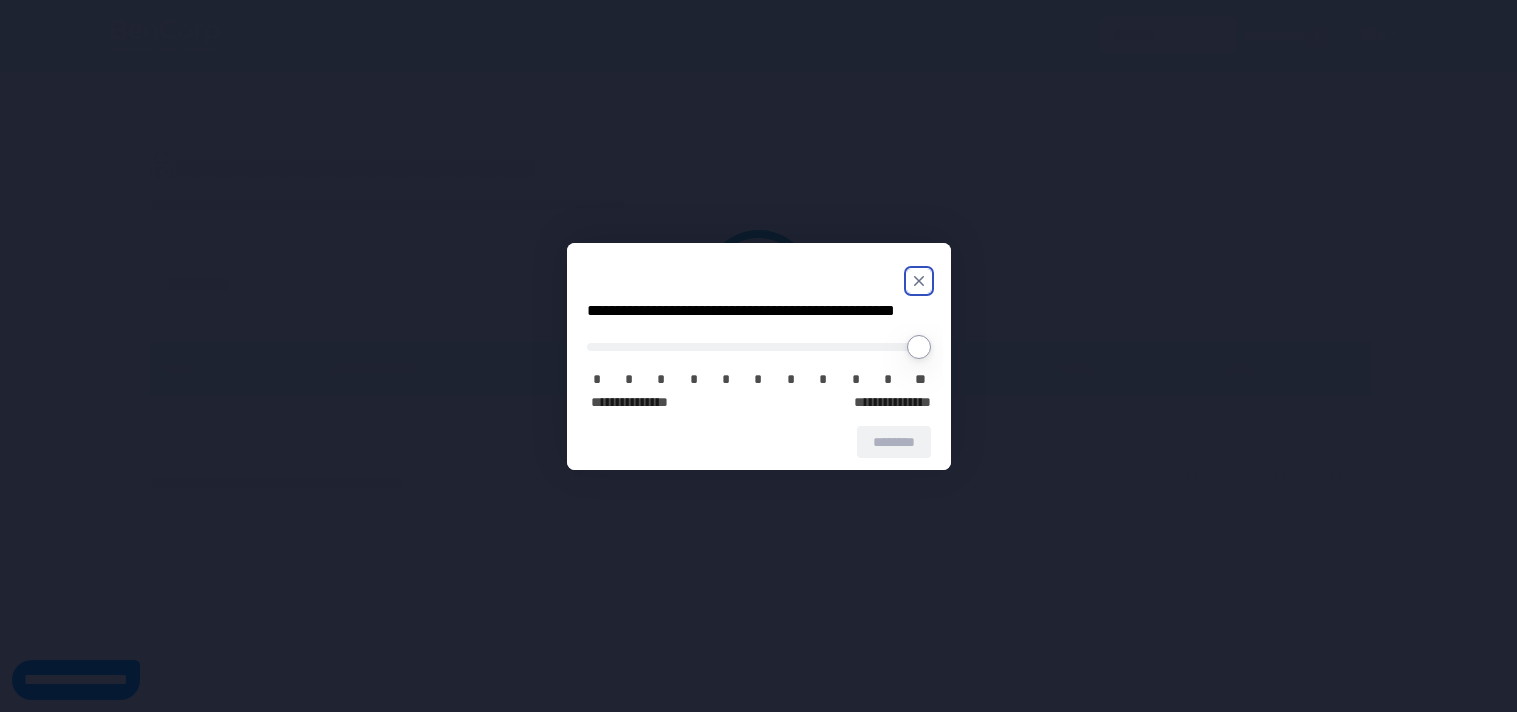 scroll, scrollTop: 0, scrollLeft: 0, axis: both 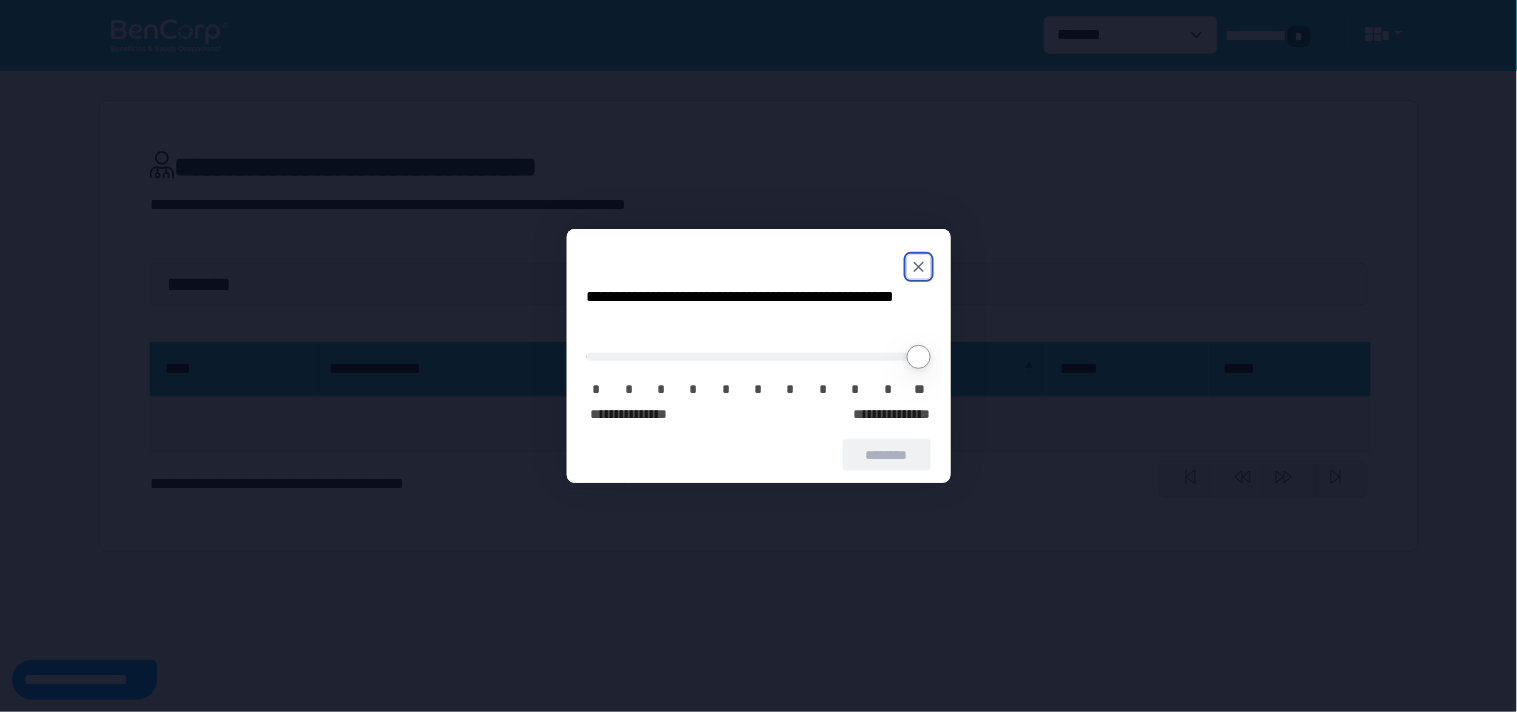 click at bounding box center [919, 267] 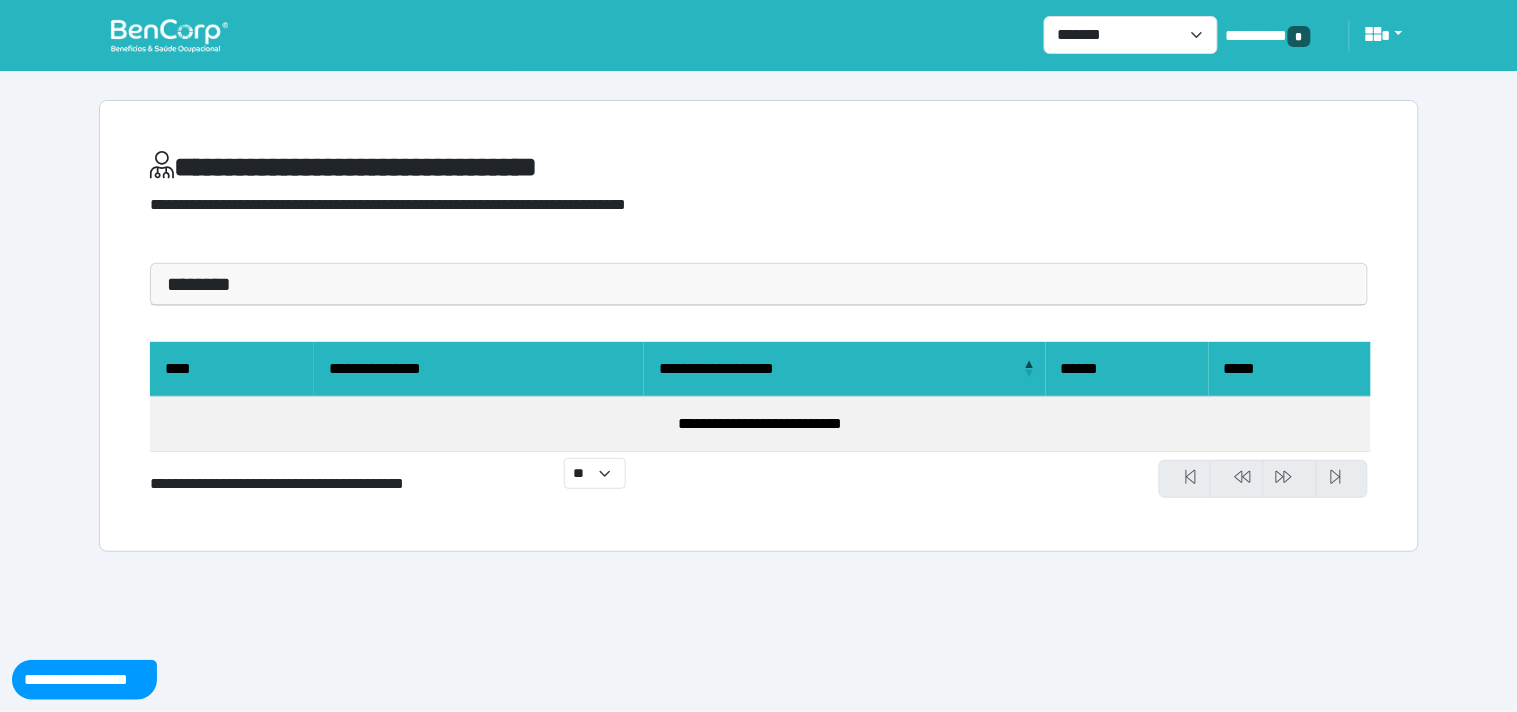 click at bounding box center (169, 35) 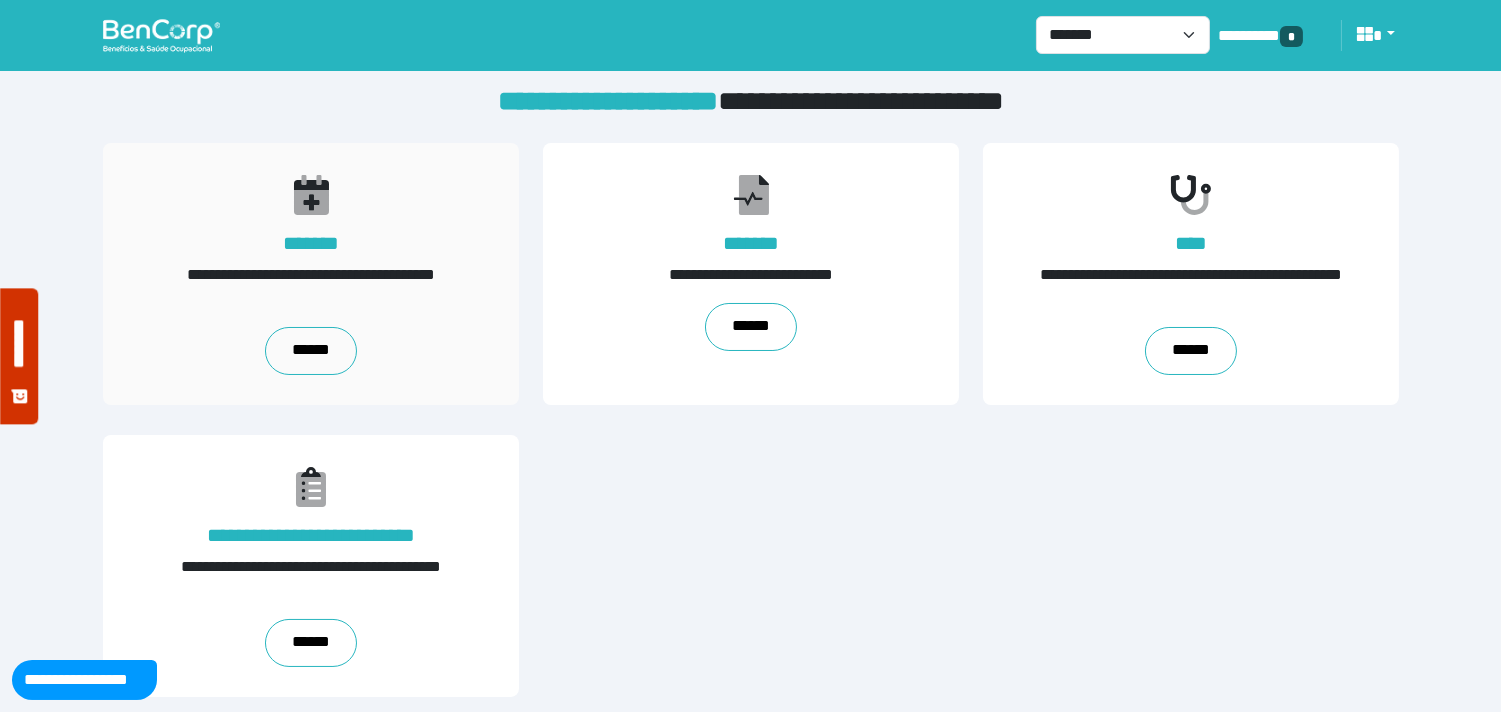 scroll, scrollTop: 20, scrollLeft: 0, axis: vertical 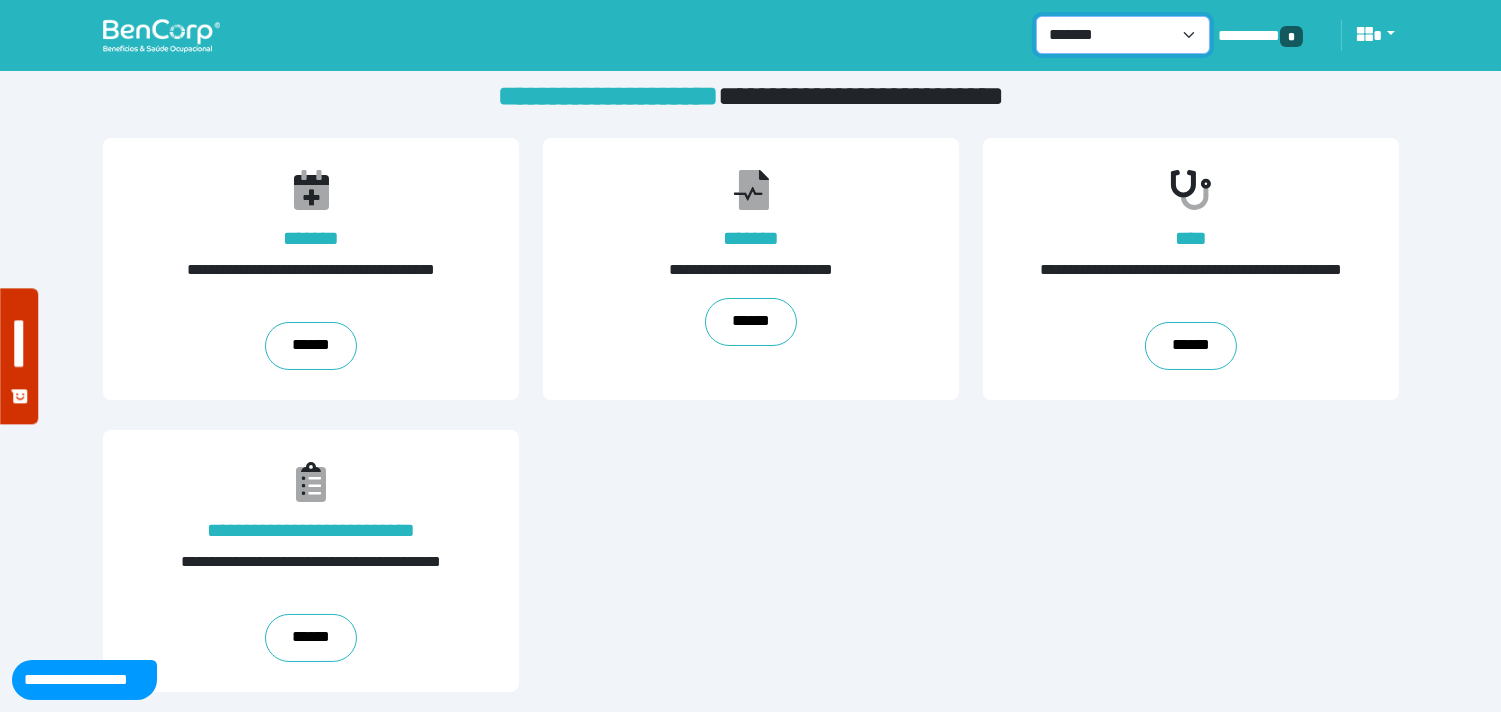 drag, startPoint x: 1060, startPoint y: 21, endPoint x: 1067, endPoint y: 36, distance: 16.552946 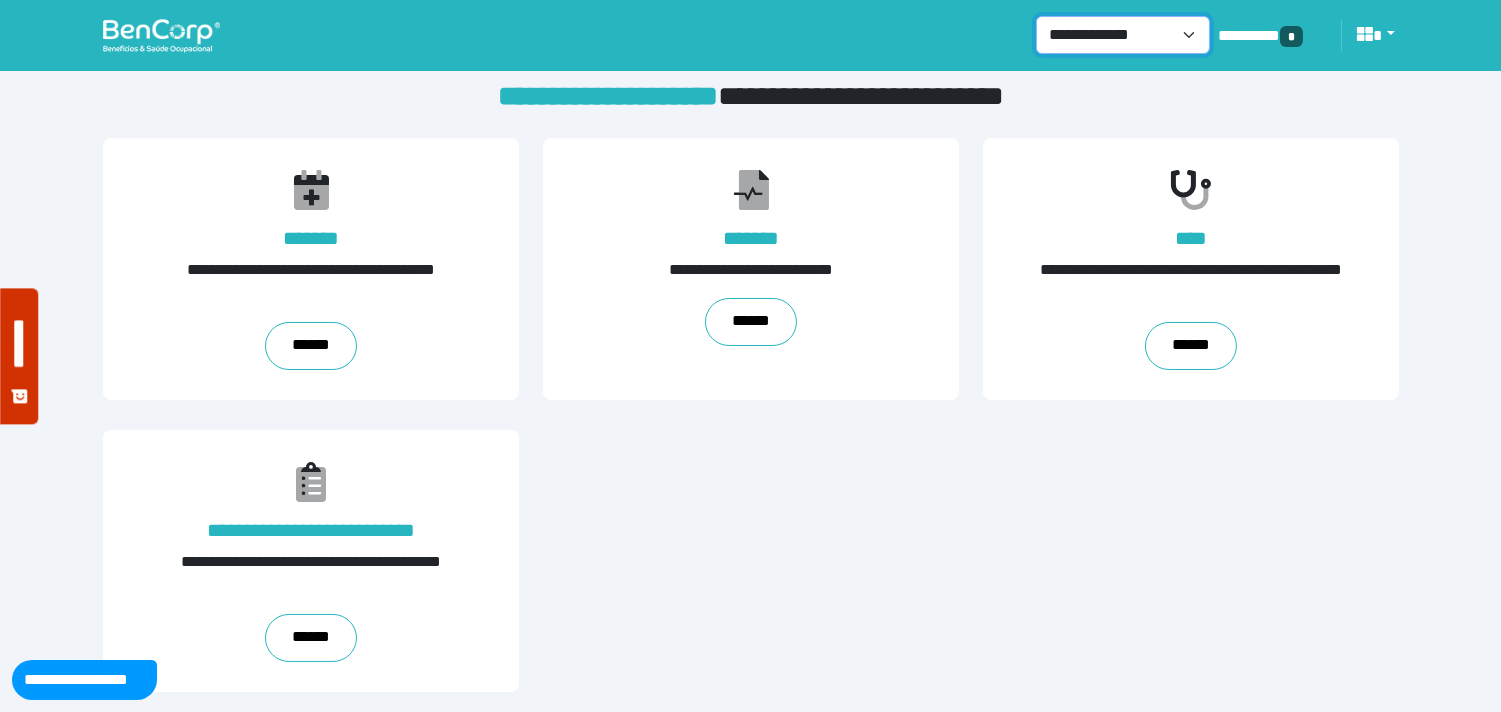 click on "**********" at bounding box center [1123, 35] 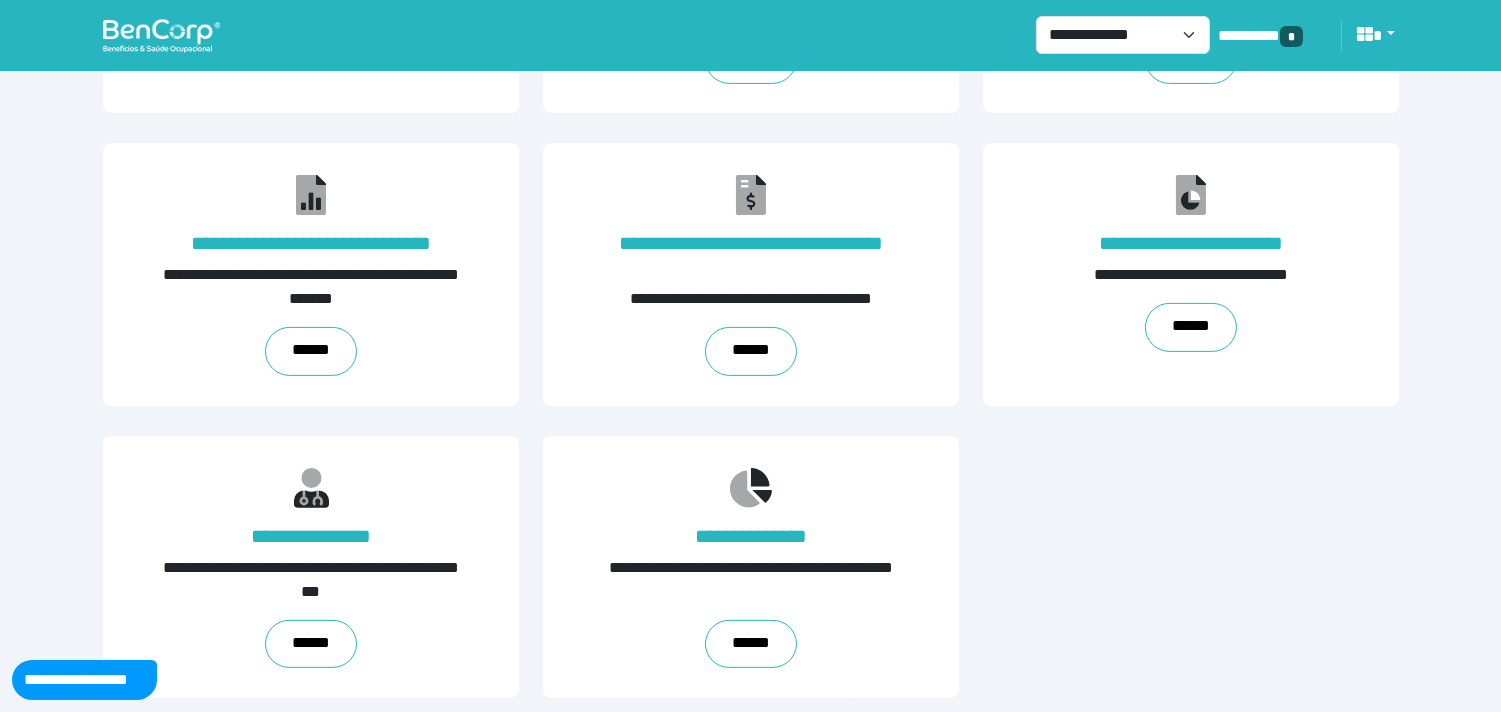 scroll, scrollTop: 1198, scrollLeft: 0, axis: vertical 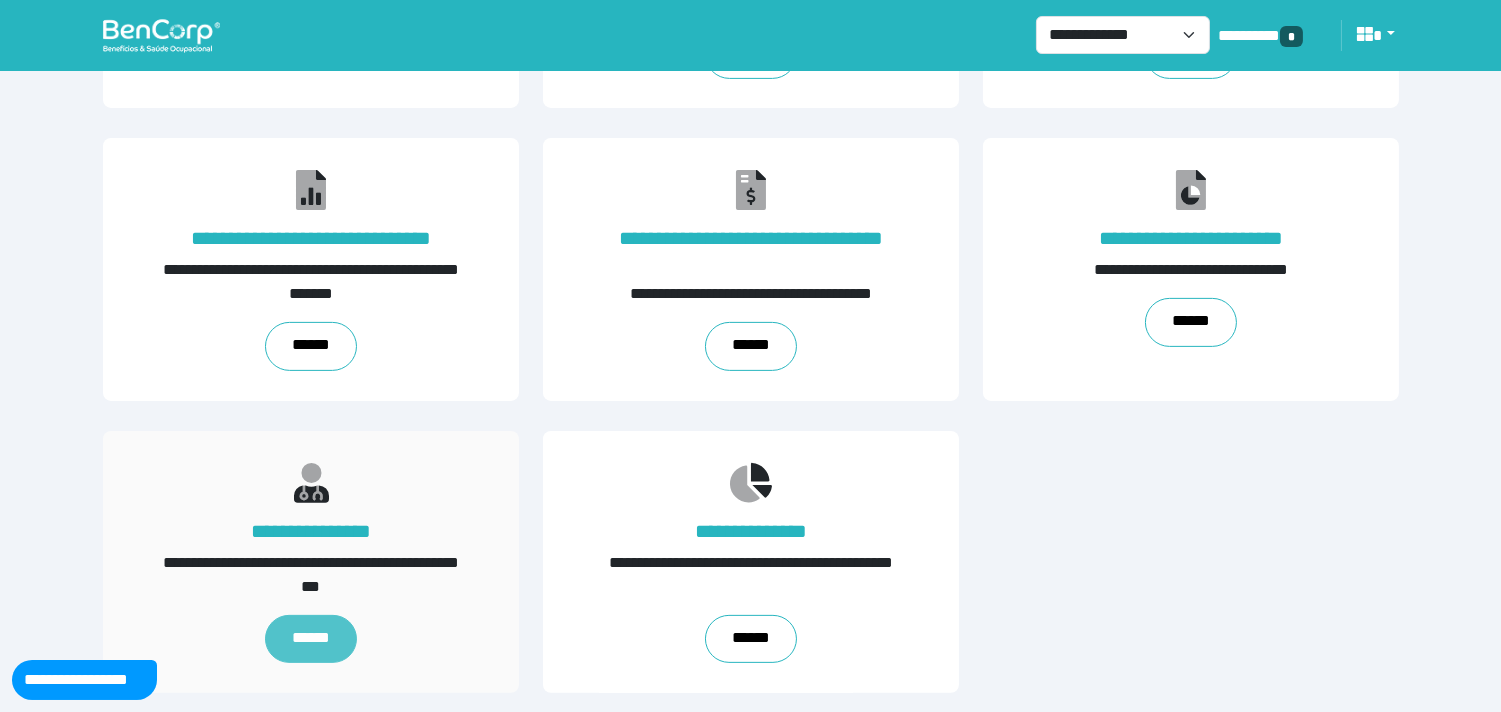 click on "******" at bounding box center (311, 639) 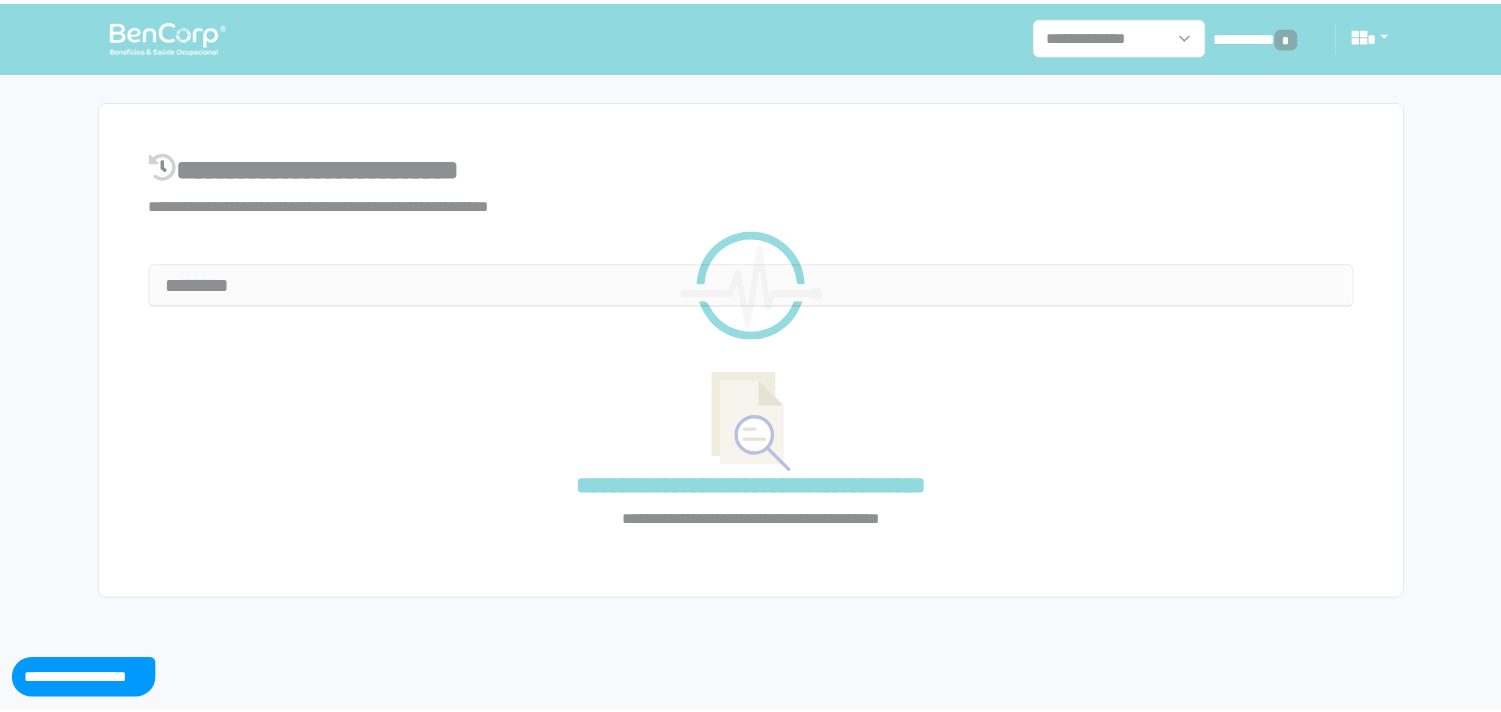 scroll, scrollTop: 0, scrollLeft: 0, axis: both 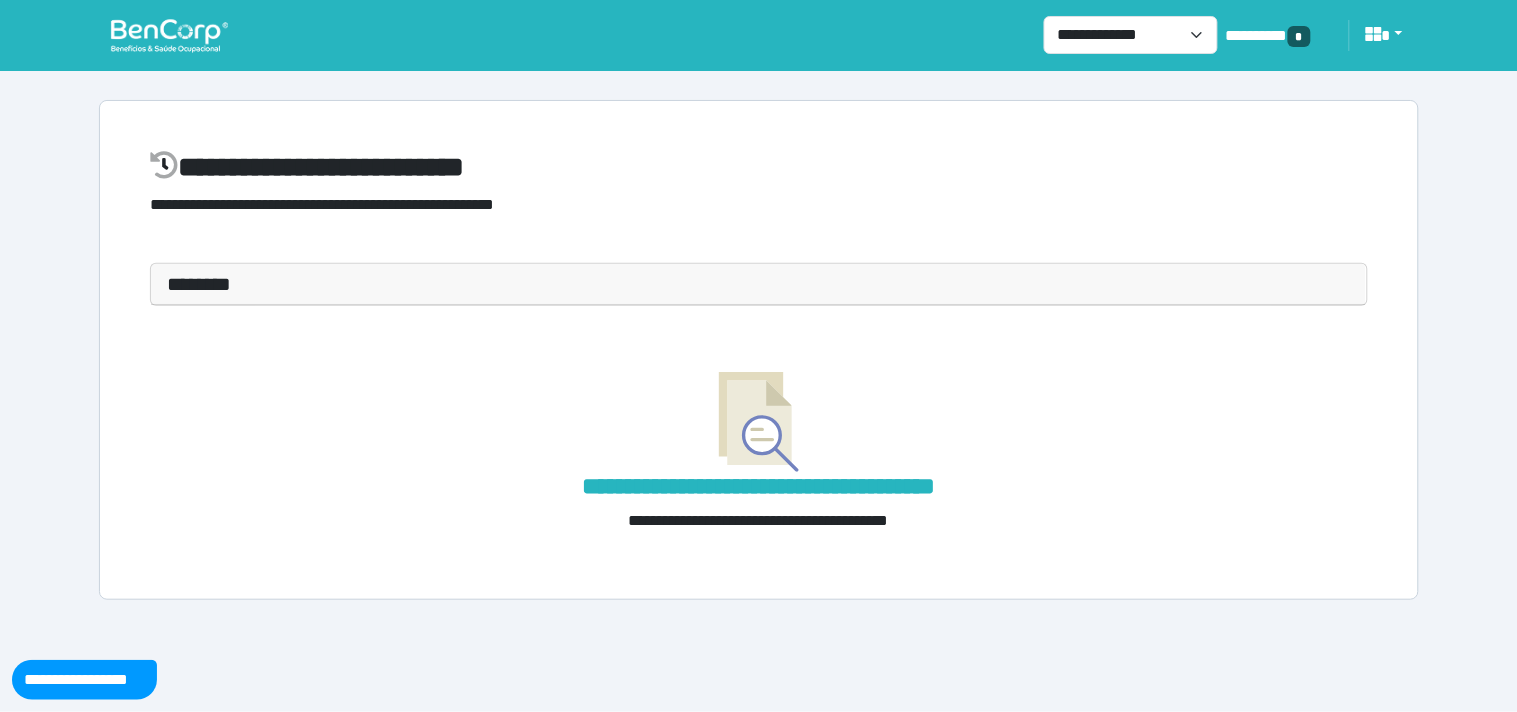 click on "**********" at bounding box center (759, 284) 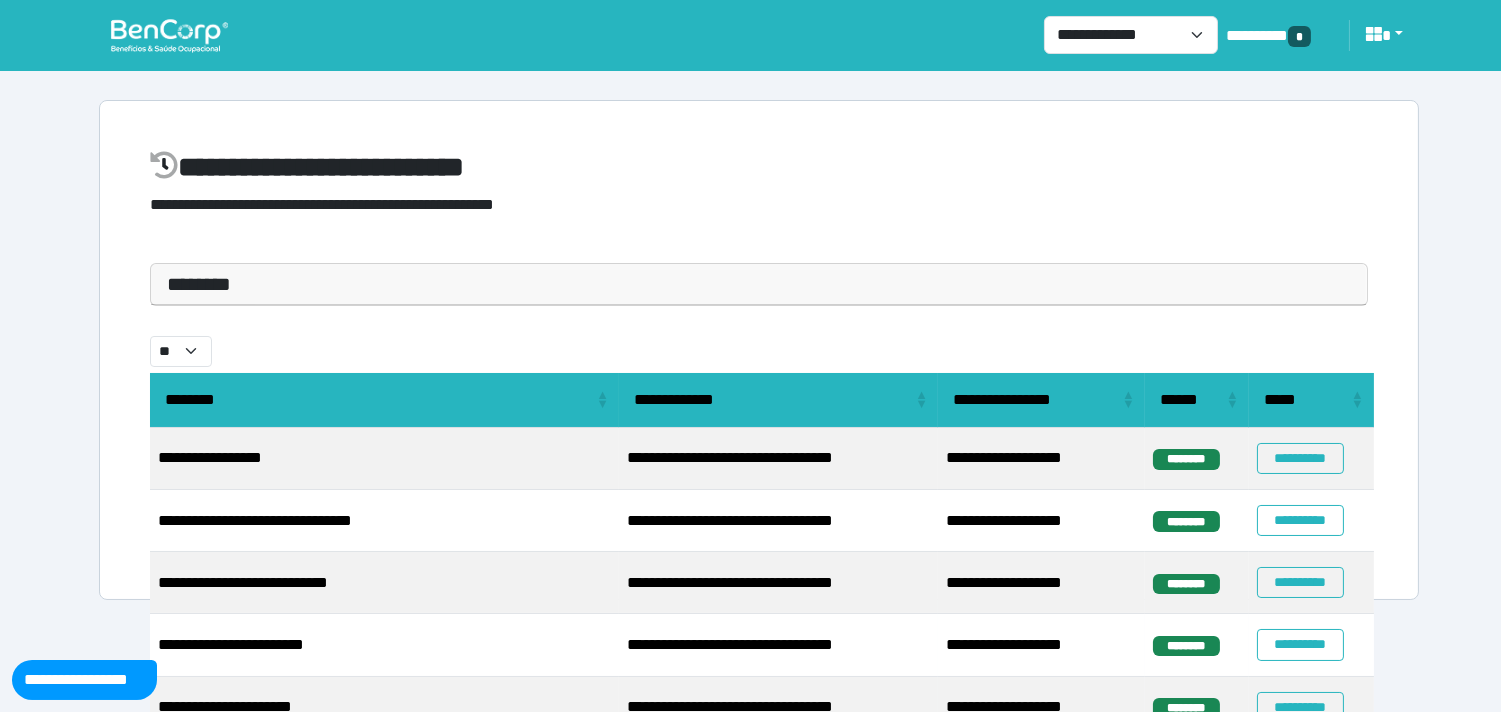 click on "********" at bounding box center (759, 284) 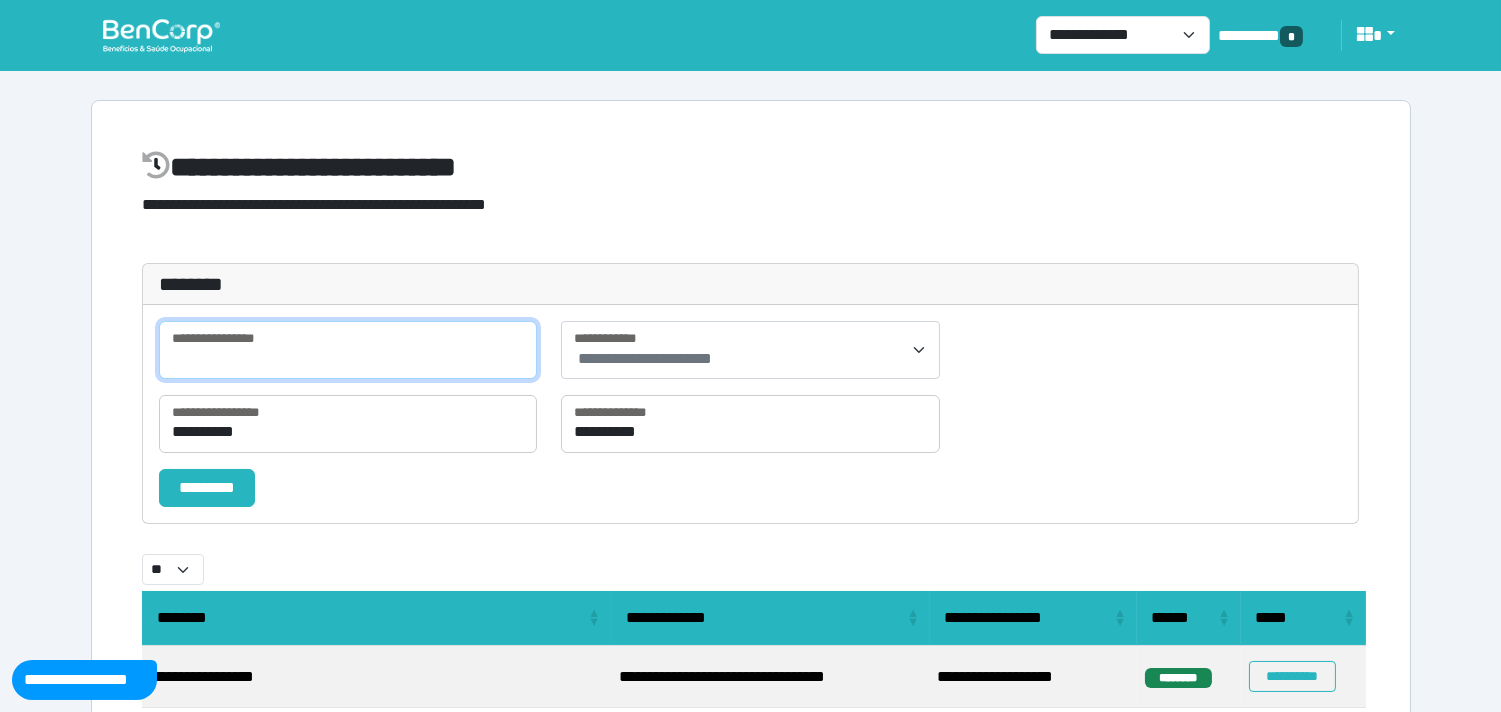 click at bounding box center [348, 350] 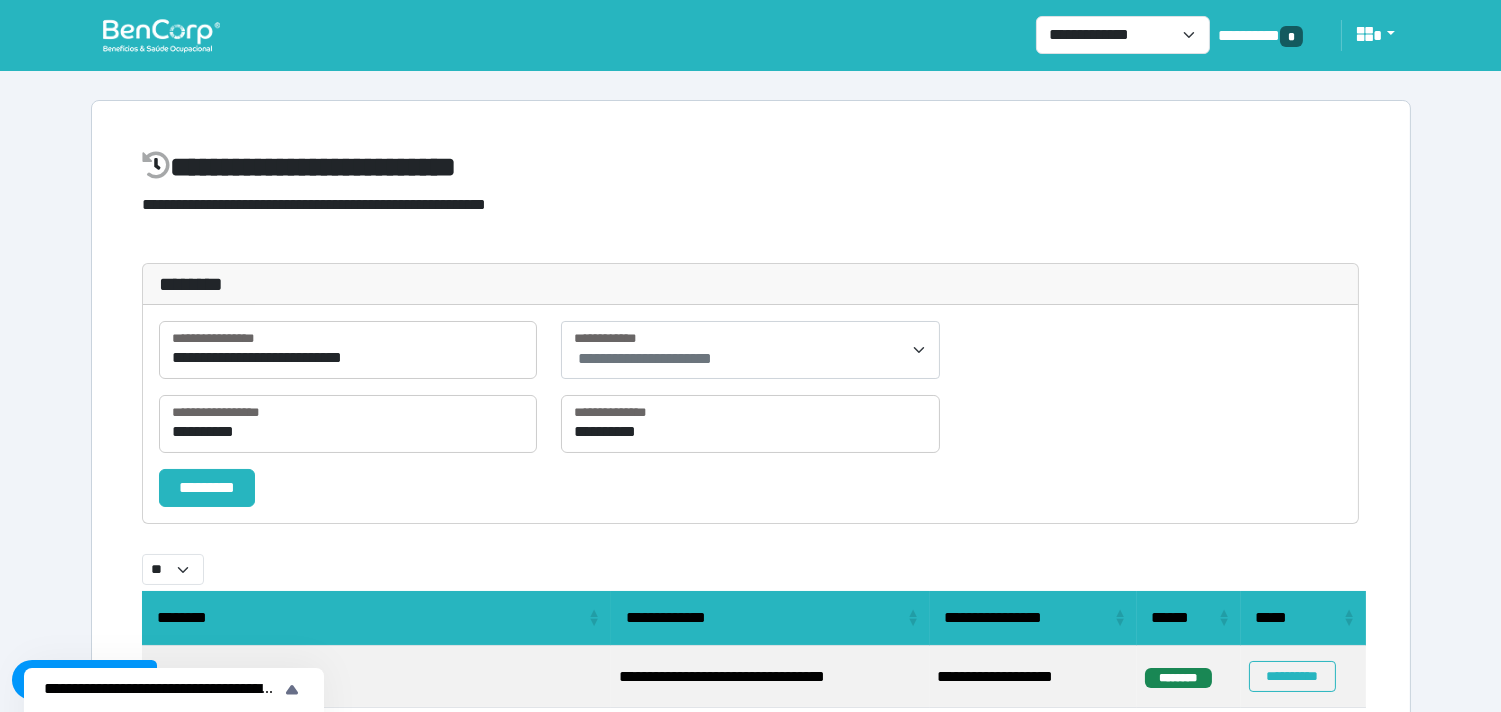 click on "**********" at bounding box center [348, 358] 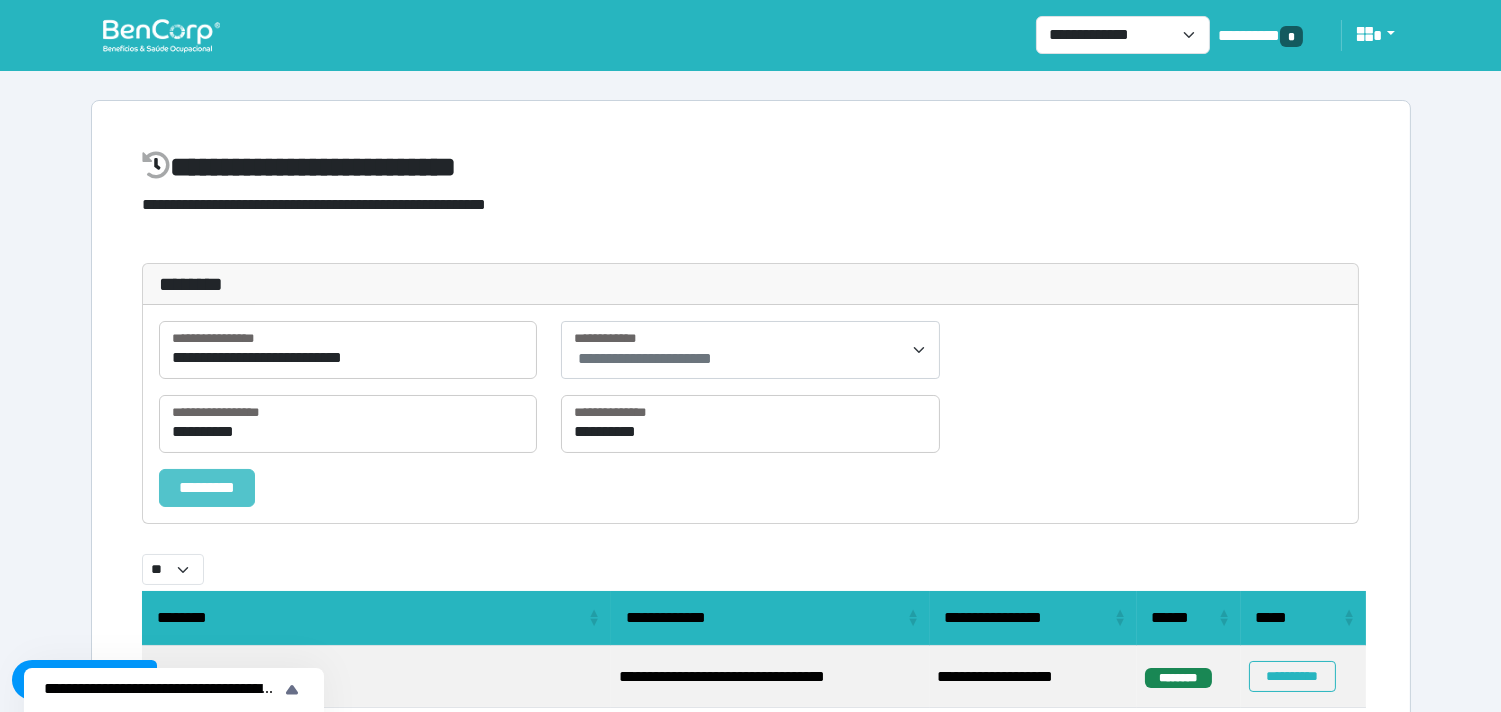 click on "*********" at bounding box center (207, 488) 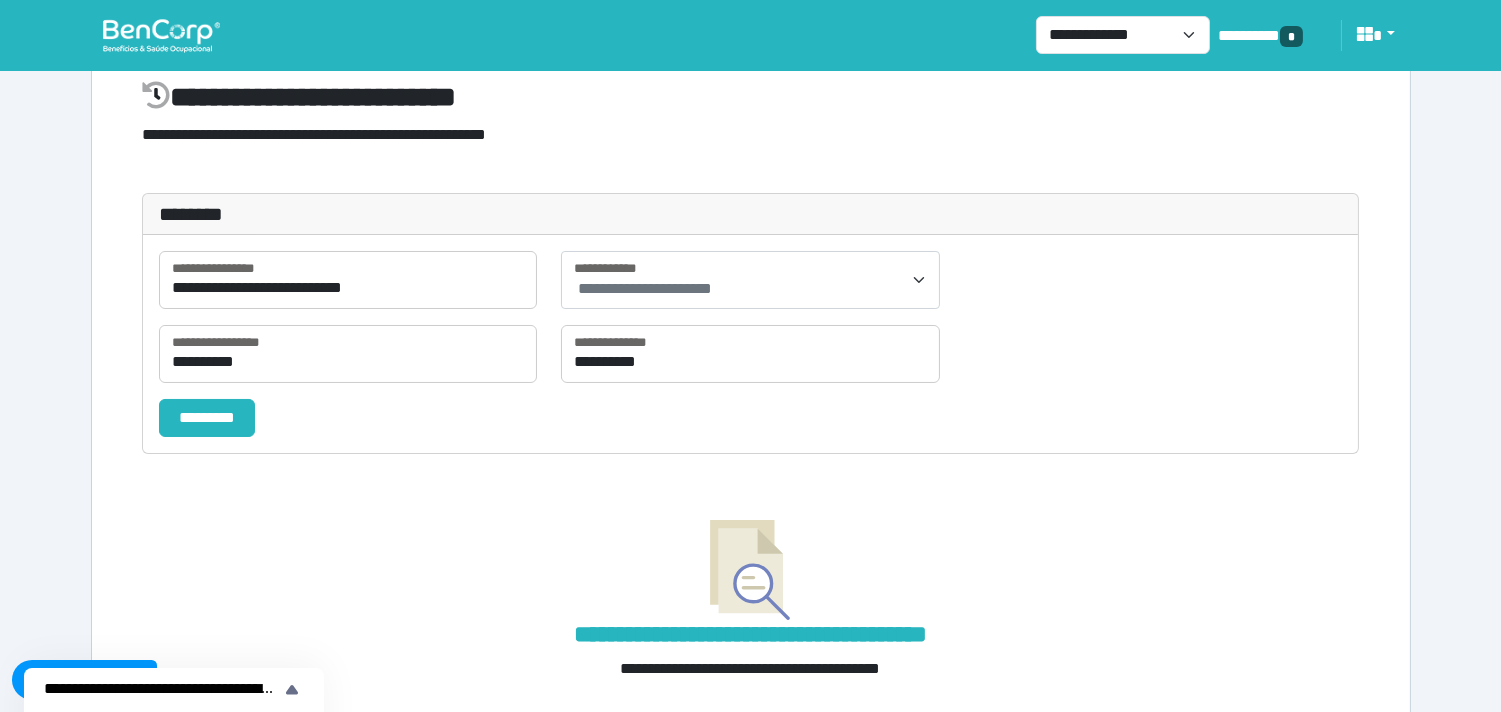 scroll, scrollTop: 125, scrollLeft: 0, axis: vertical 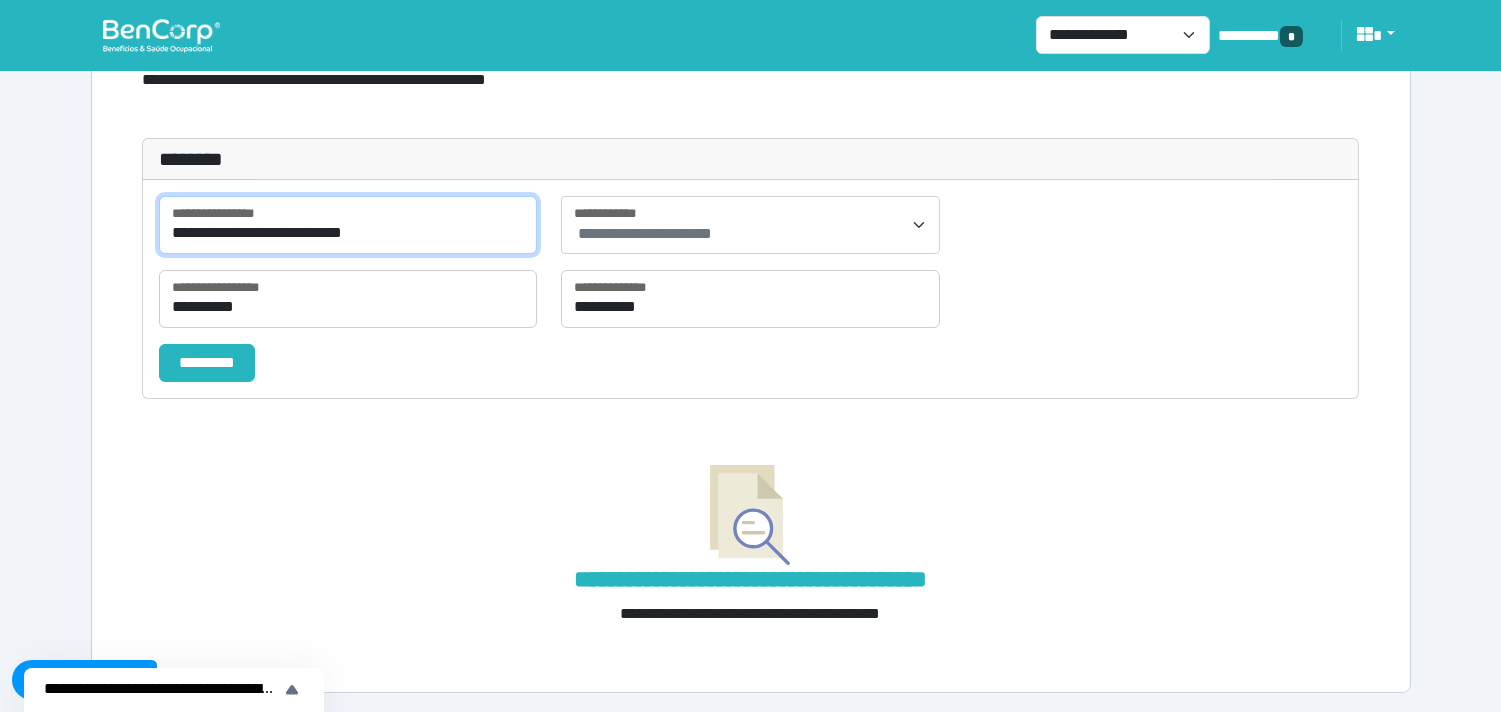 click on "**********" at bounding box center (348, 225) 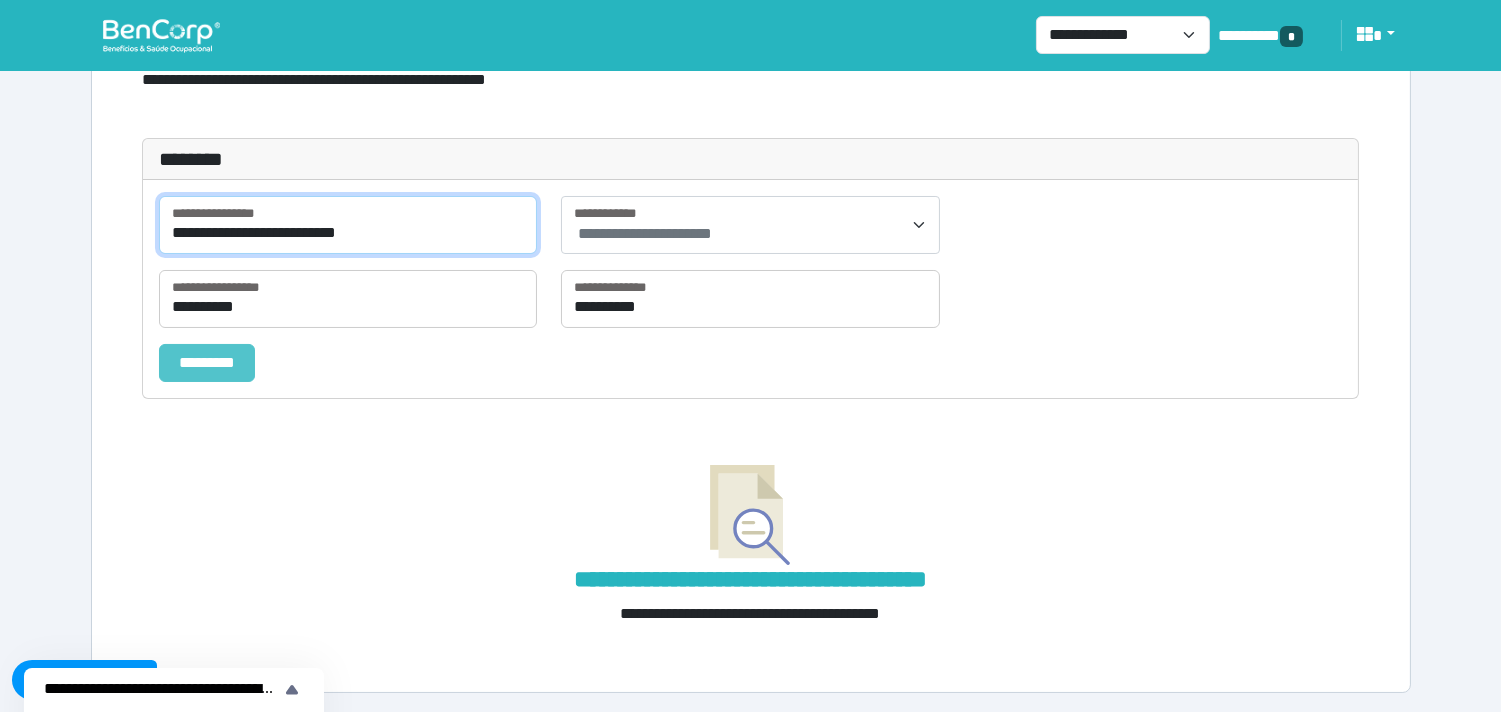 type on "**********" 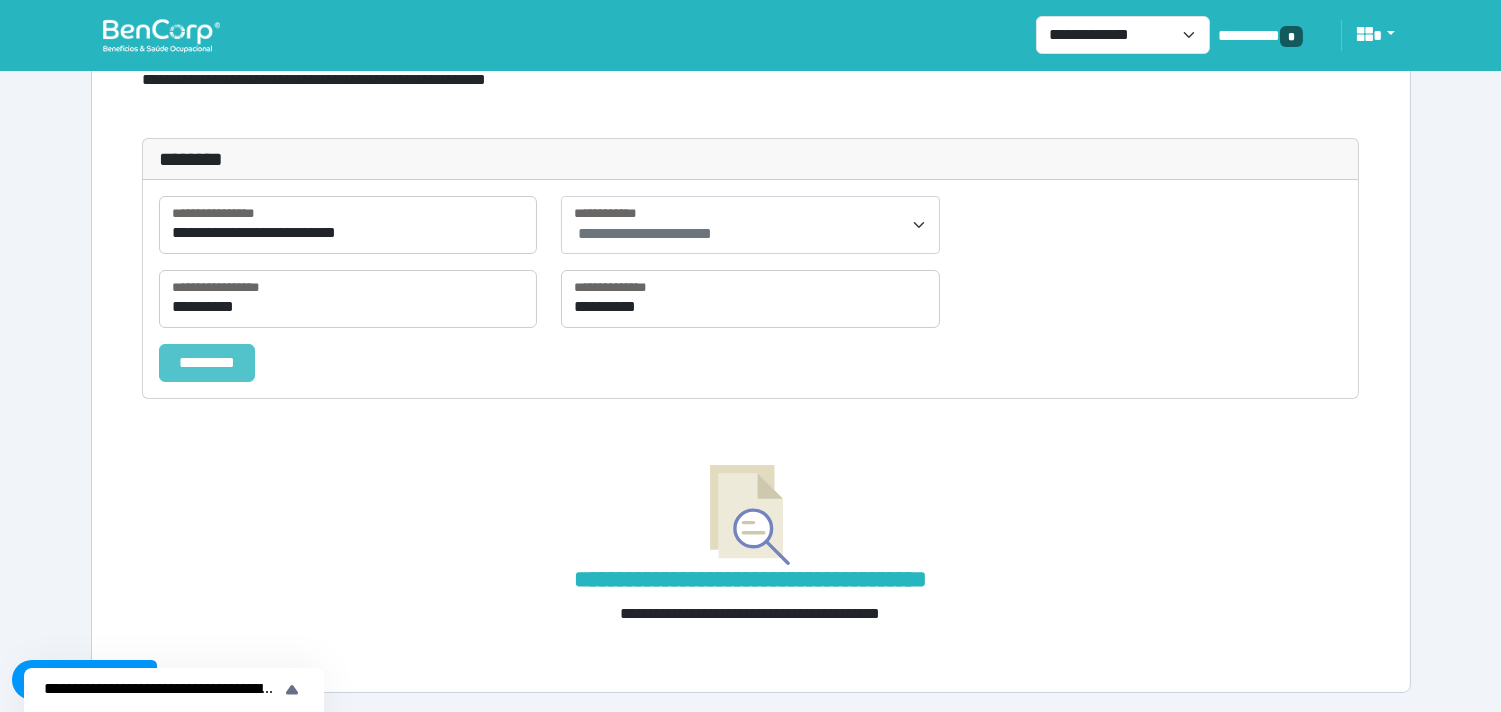 click on "*********" at bounding box center (207, 363) 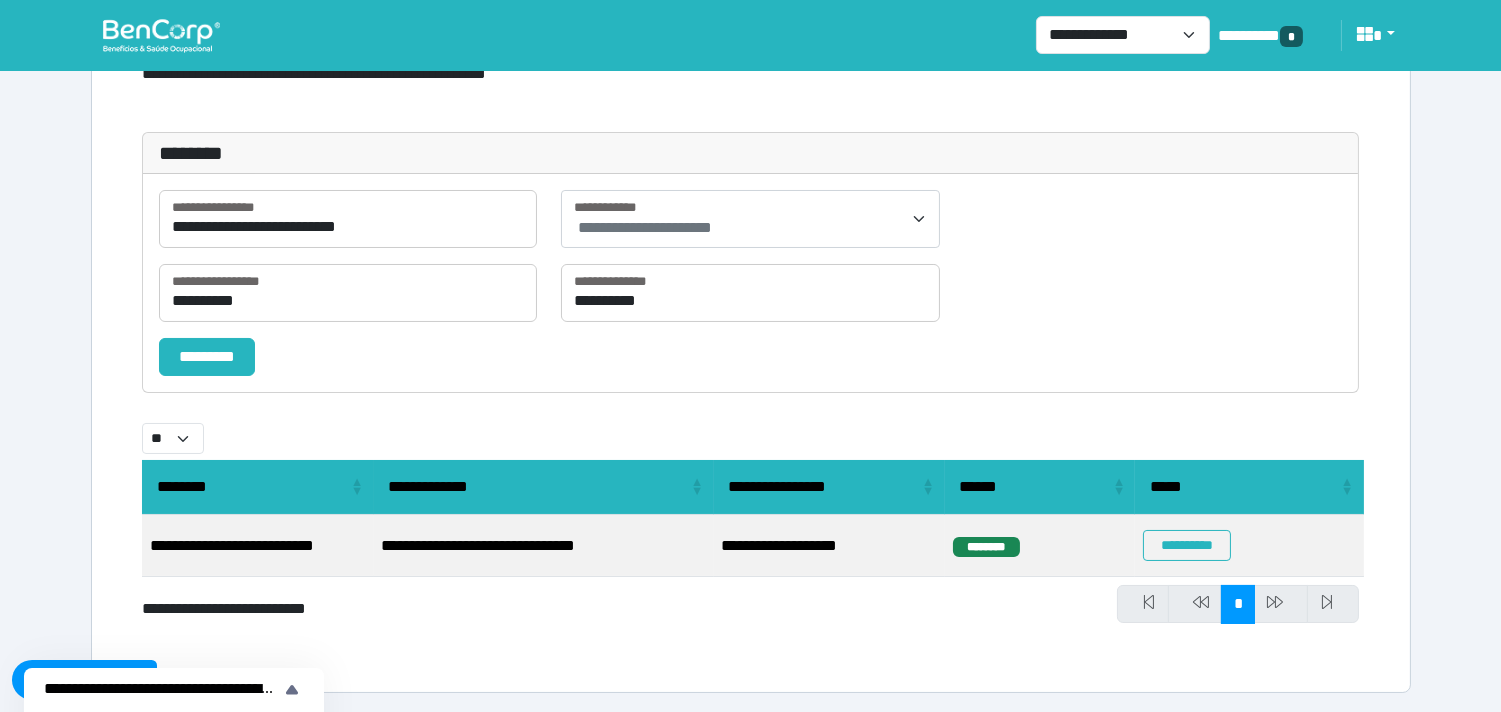 scroll, scrollTop: 132, scrollLeft: 0, axis: vertical 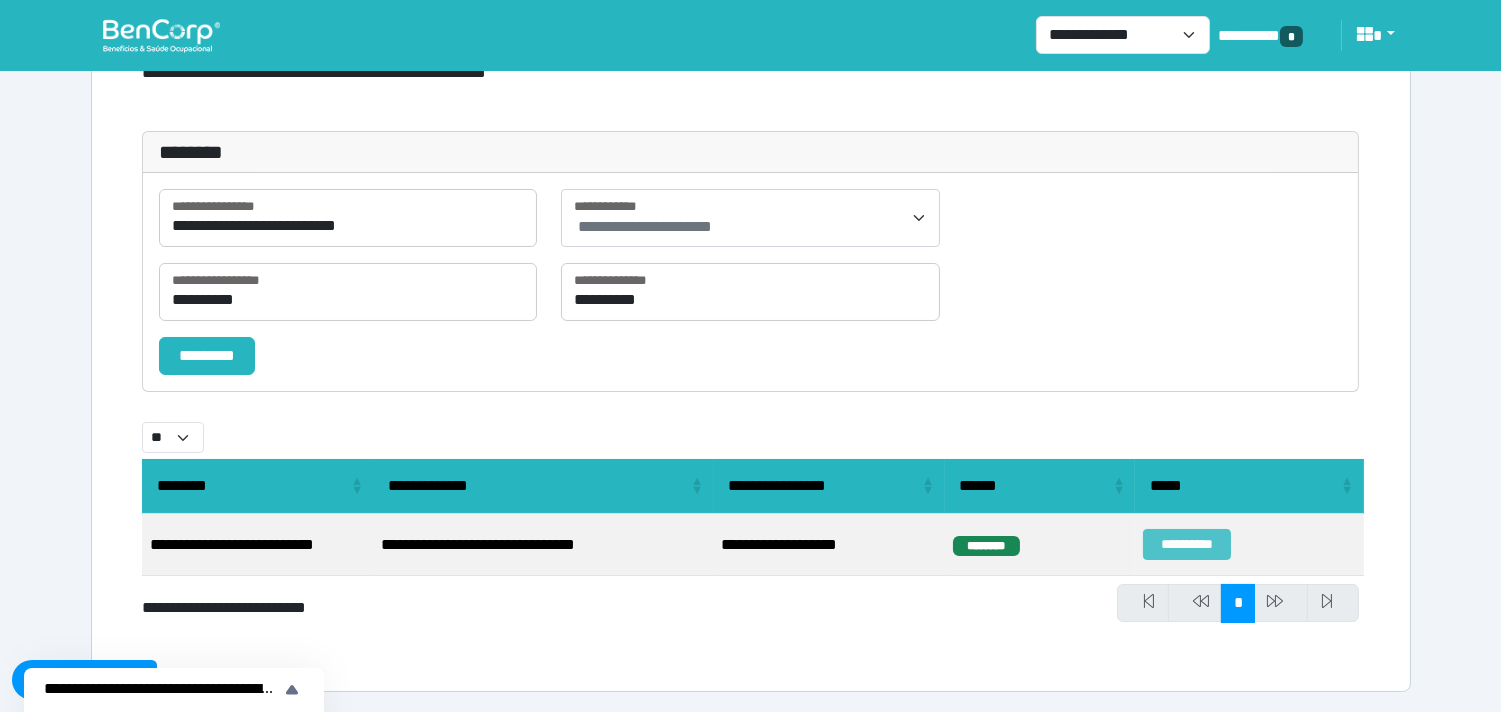 click on "**********" at bounding box center (1186, 544) 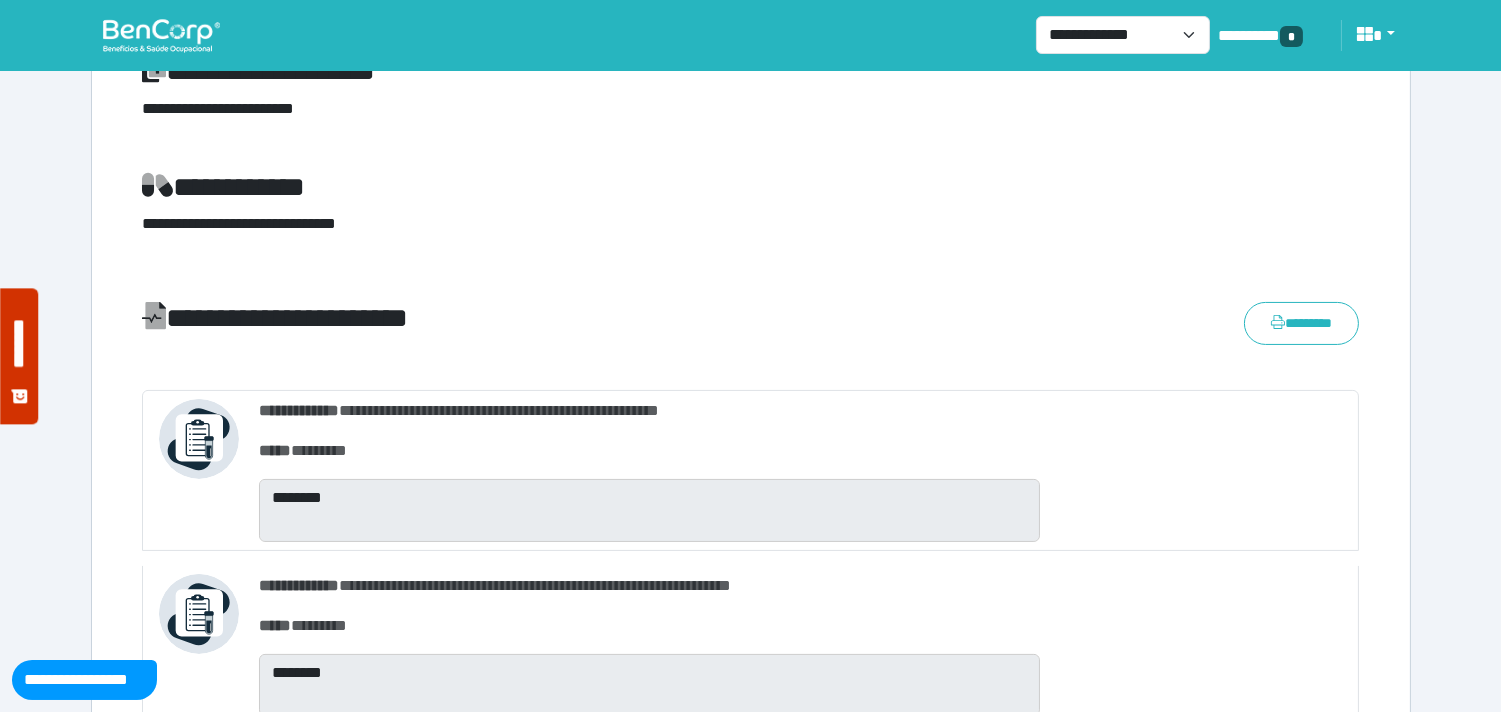 scroll, scrollTop: 666, scrollLeft: 0, axis: vertical 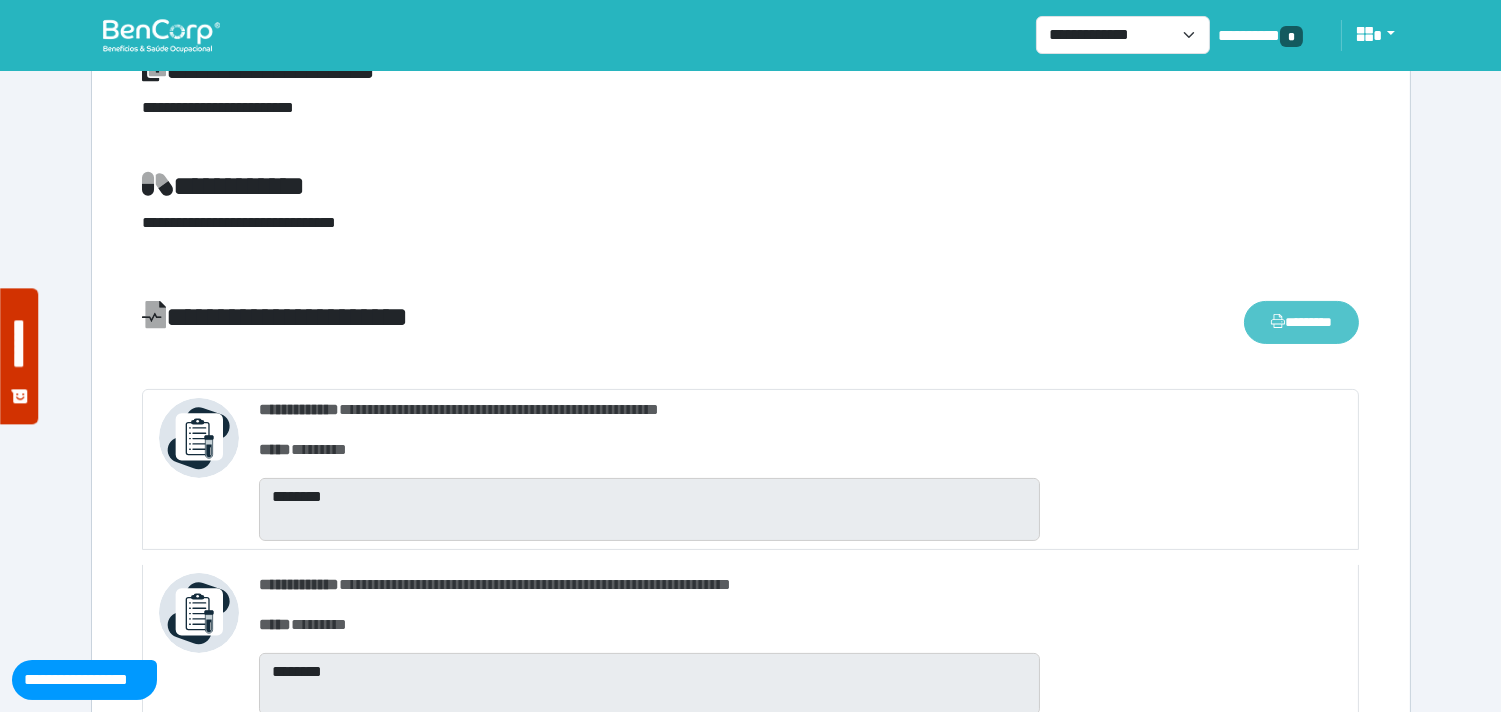 click on "********" at bounding box center (1301, 322) 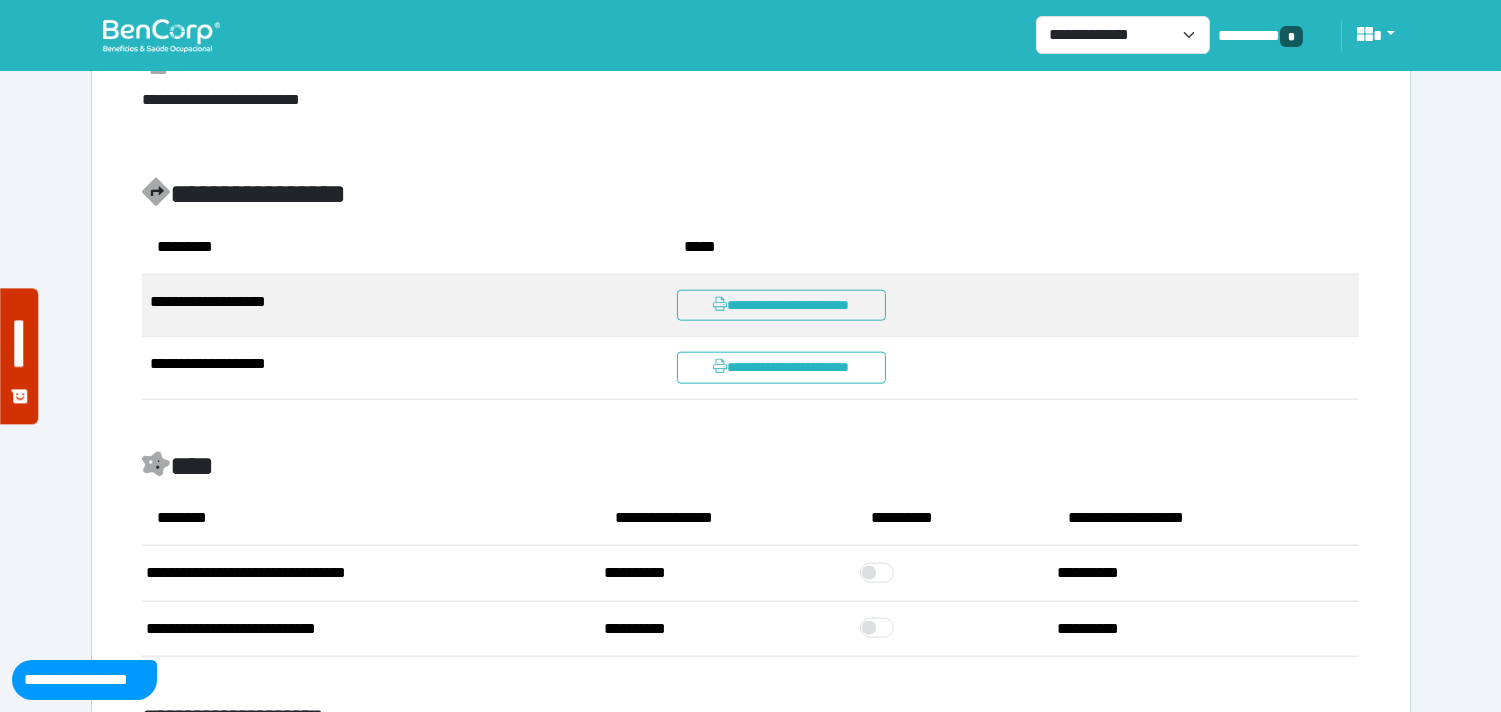scroll, scrollTop: 4111, scrollLeft: 0, axis: vertical 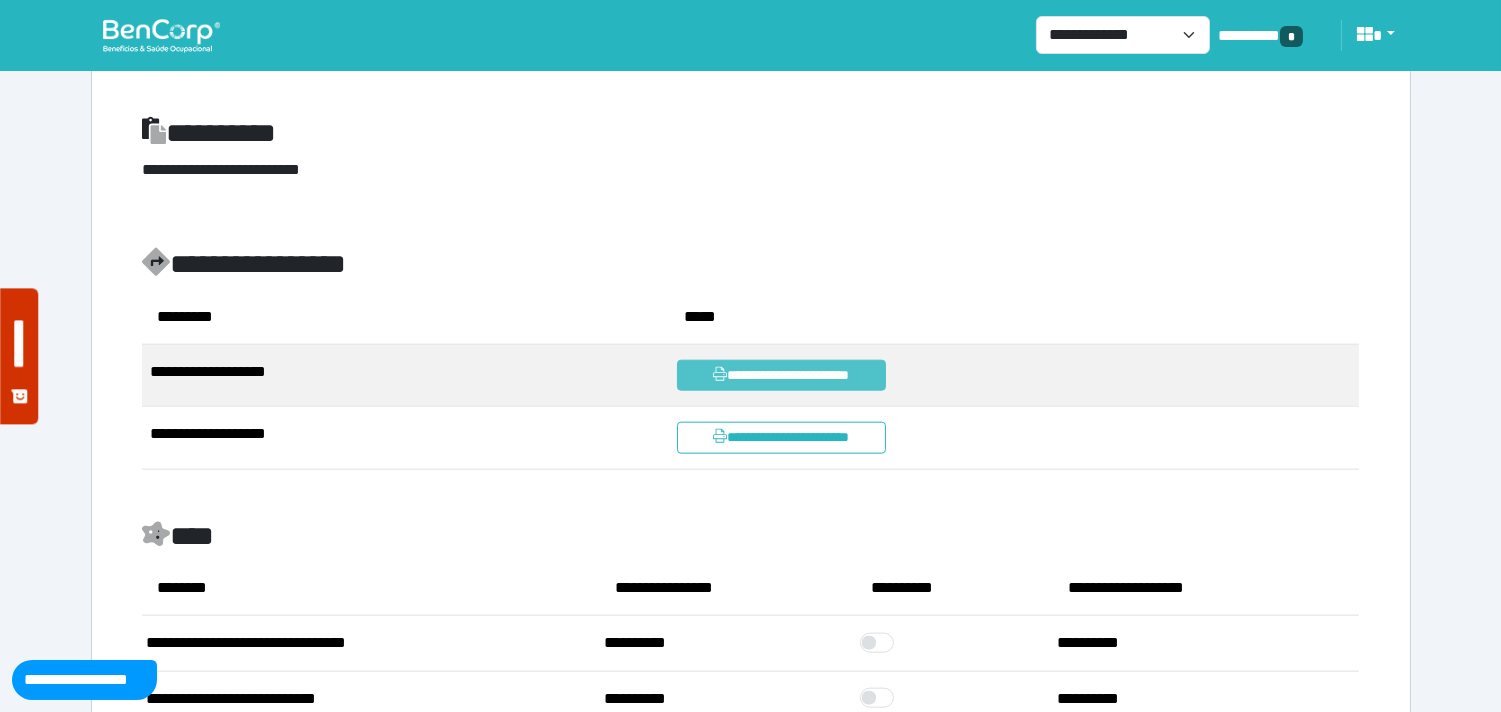 click on "**********" at bounding box center [782, 375] 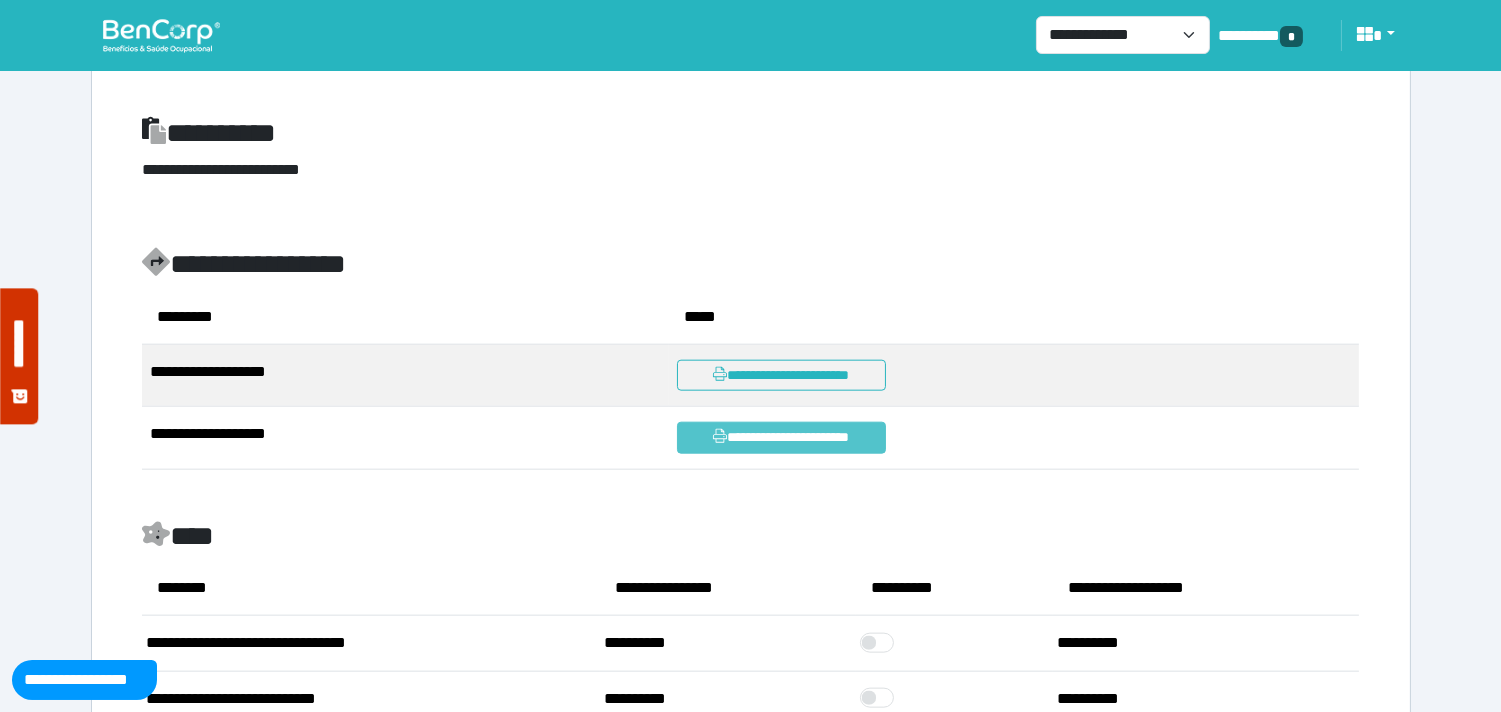 click on "**********" at bounding box center (782, 437) 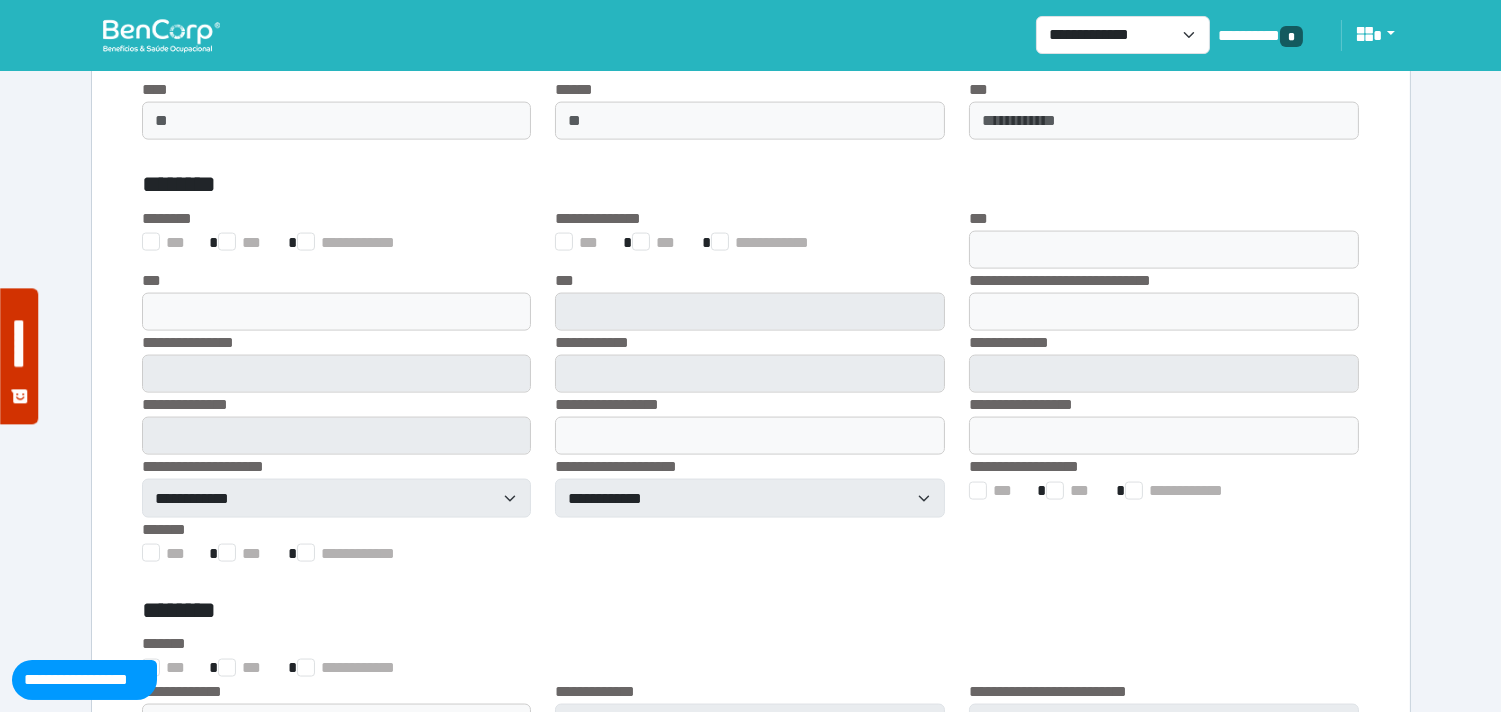 scroll, scrollTop: 5444, scrollLeft: 0, axis: vertical 